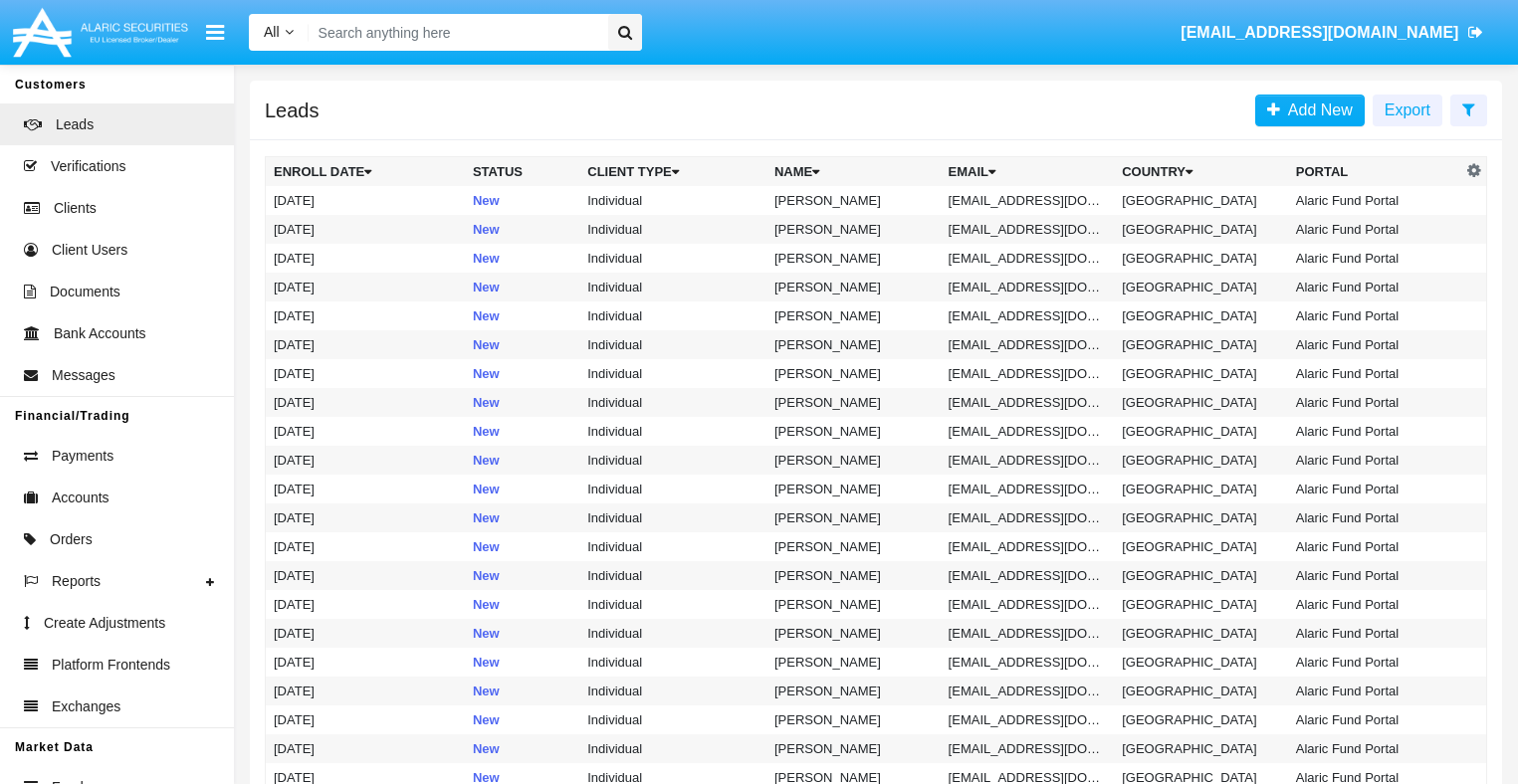 scroll, scrollTop: 0, scrollLeft: 0, axis: both 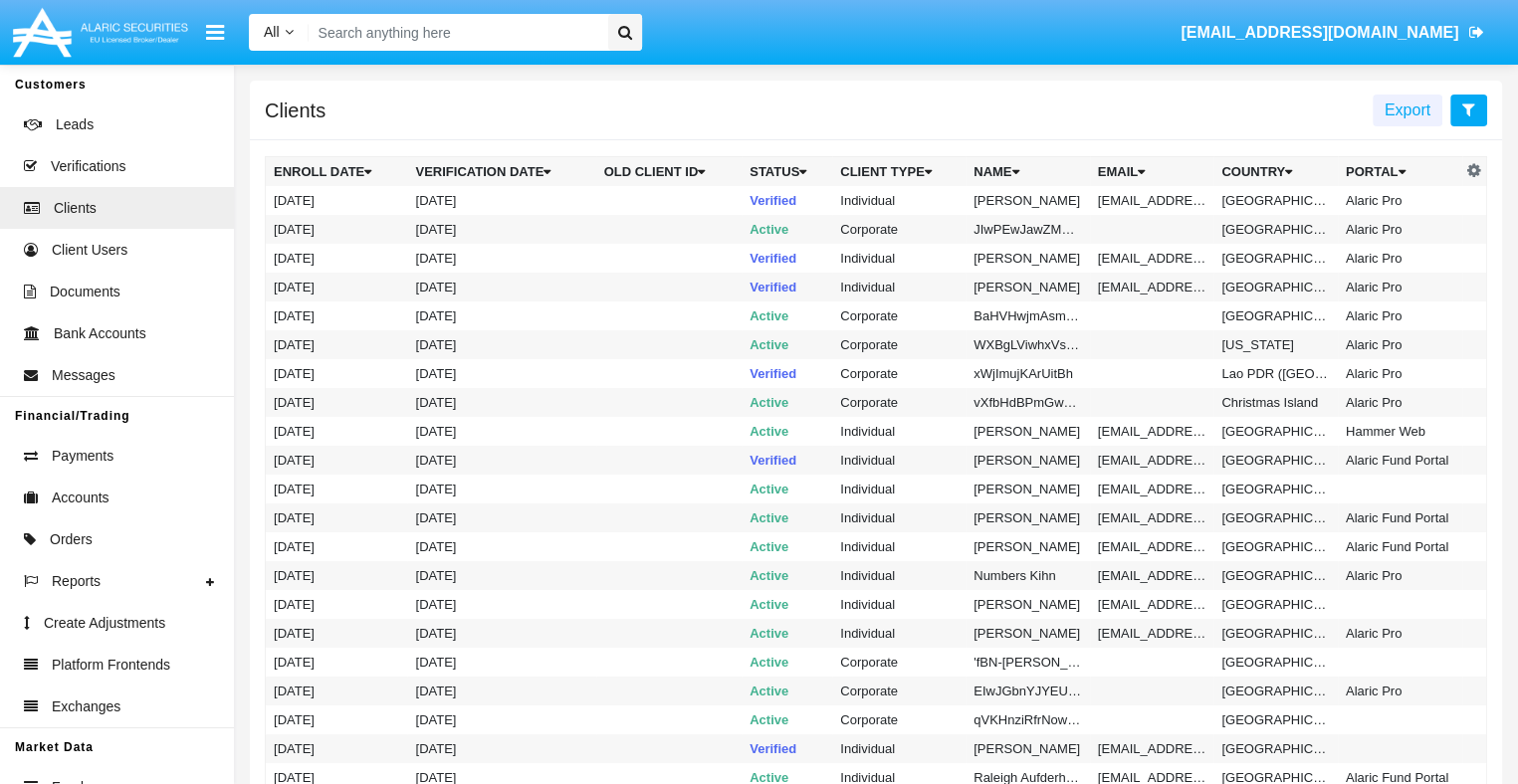 click 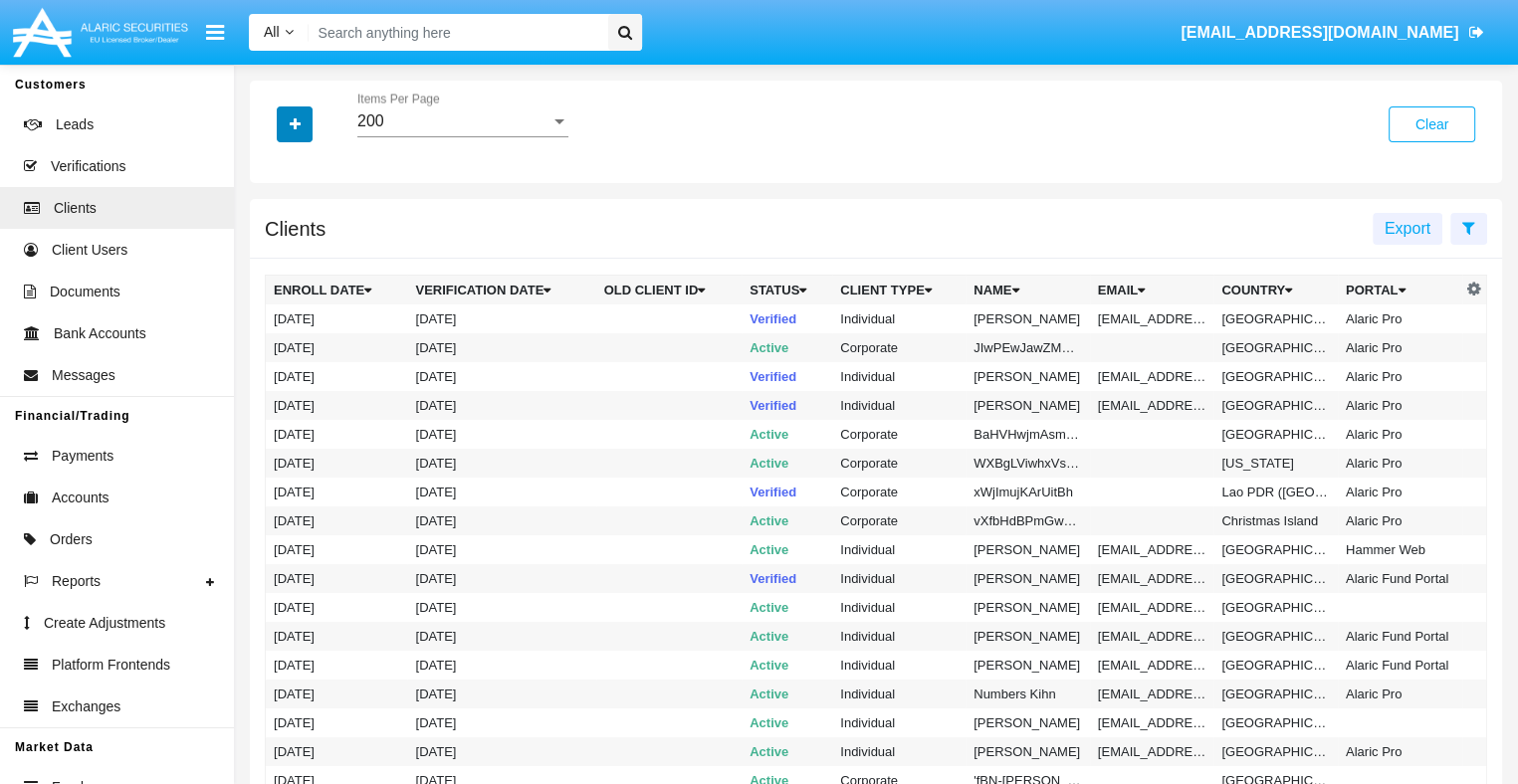 click 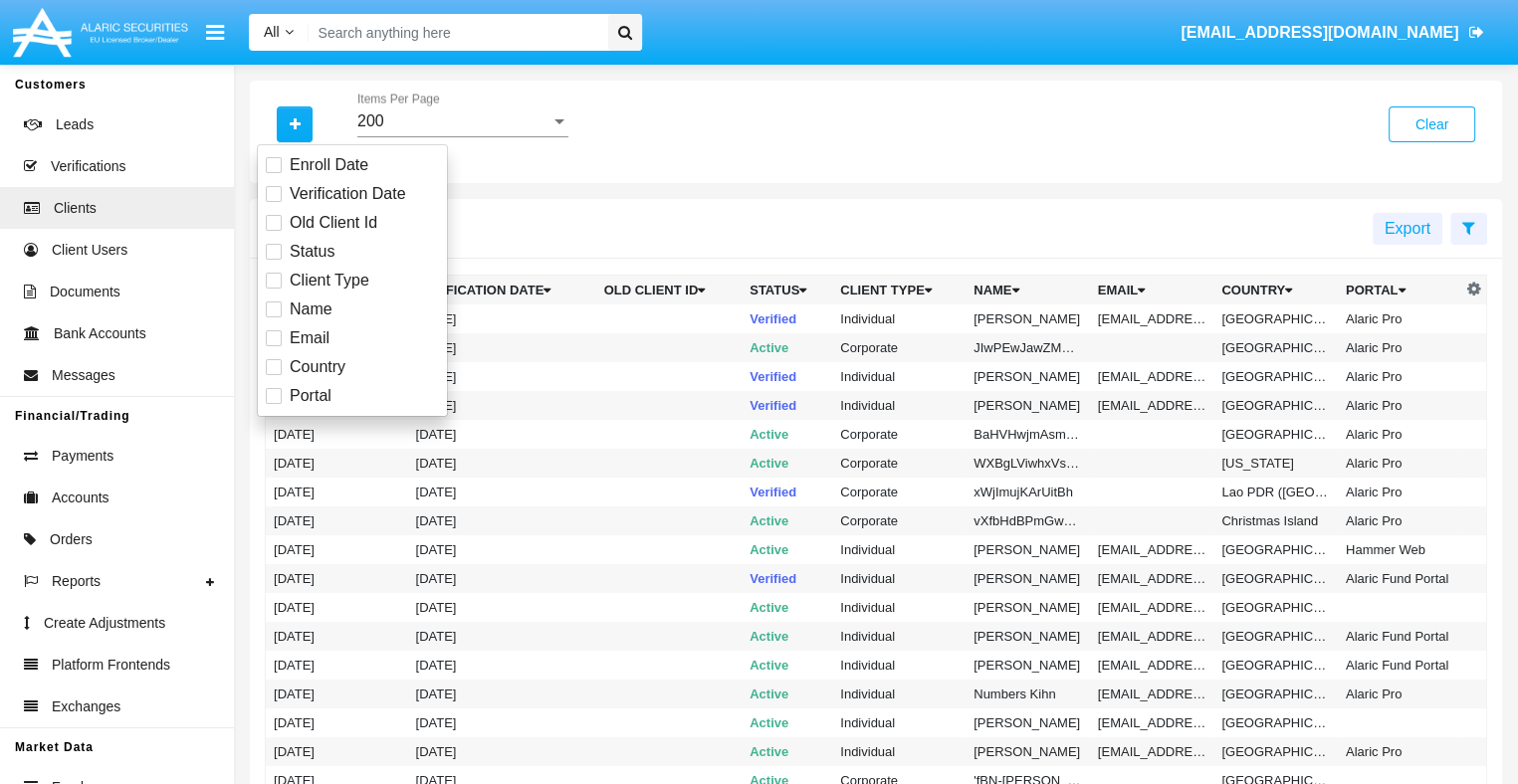 click on "Email" at bounding box center (310, 338) 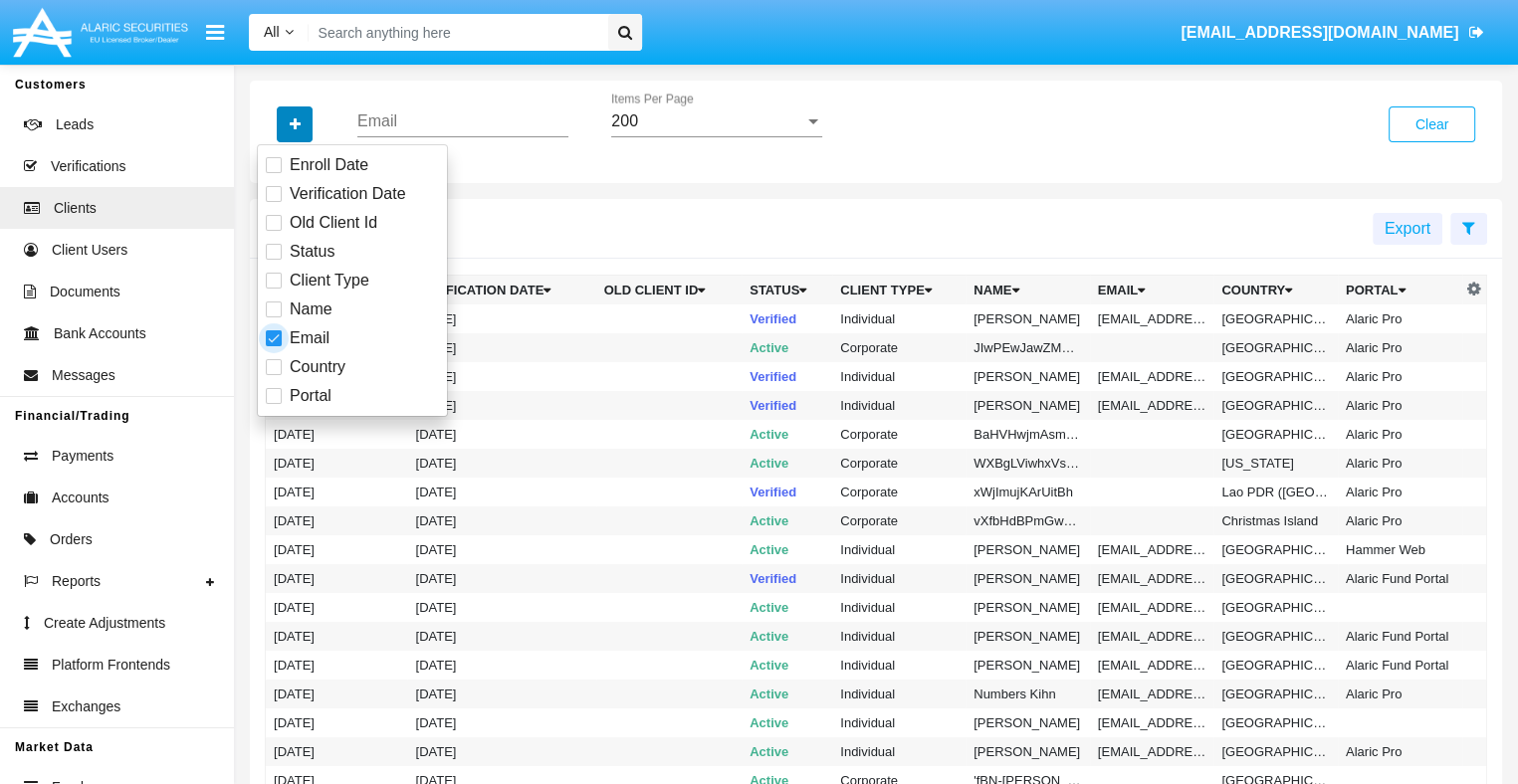 click 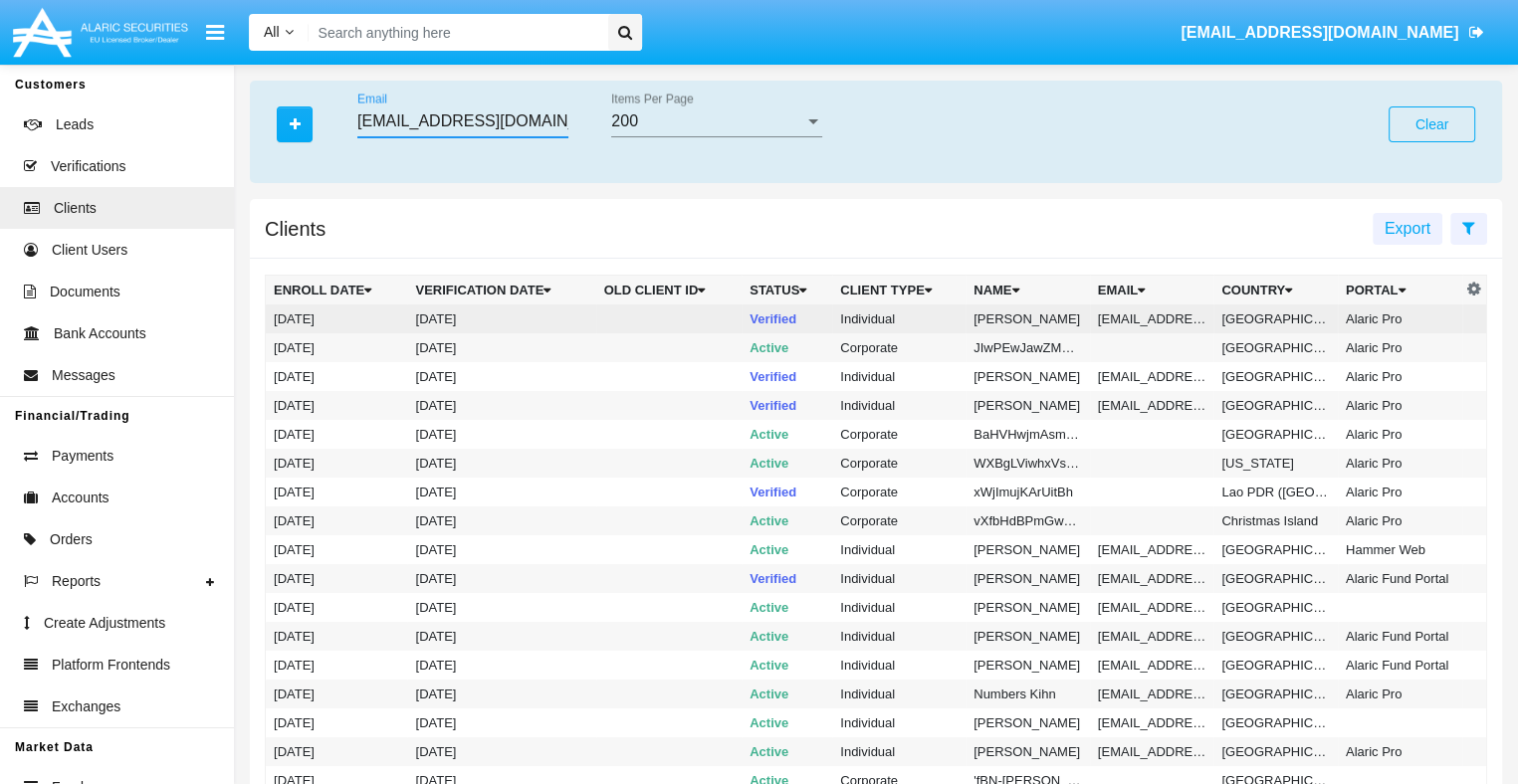 type on "6ict22or@ue8w-njy.jp" 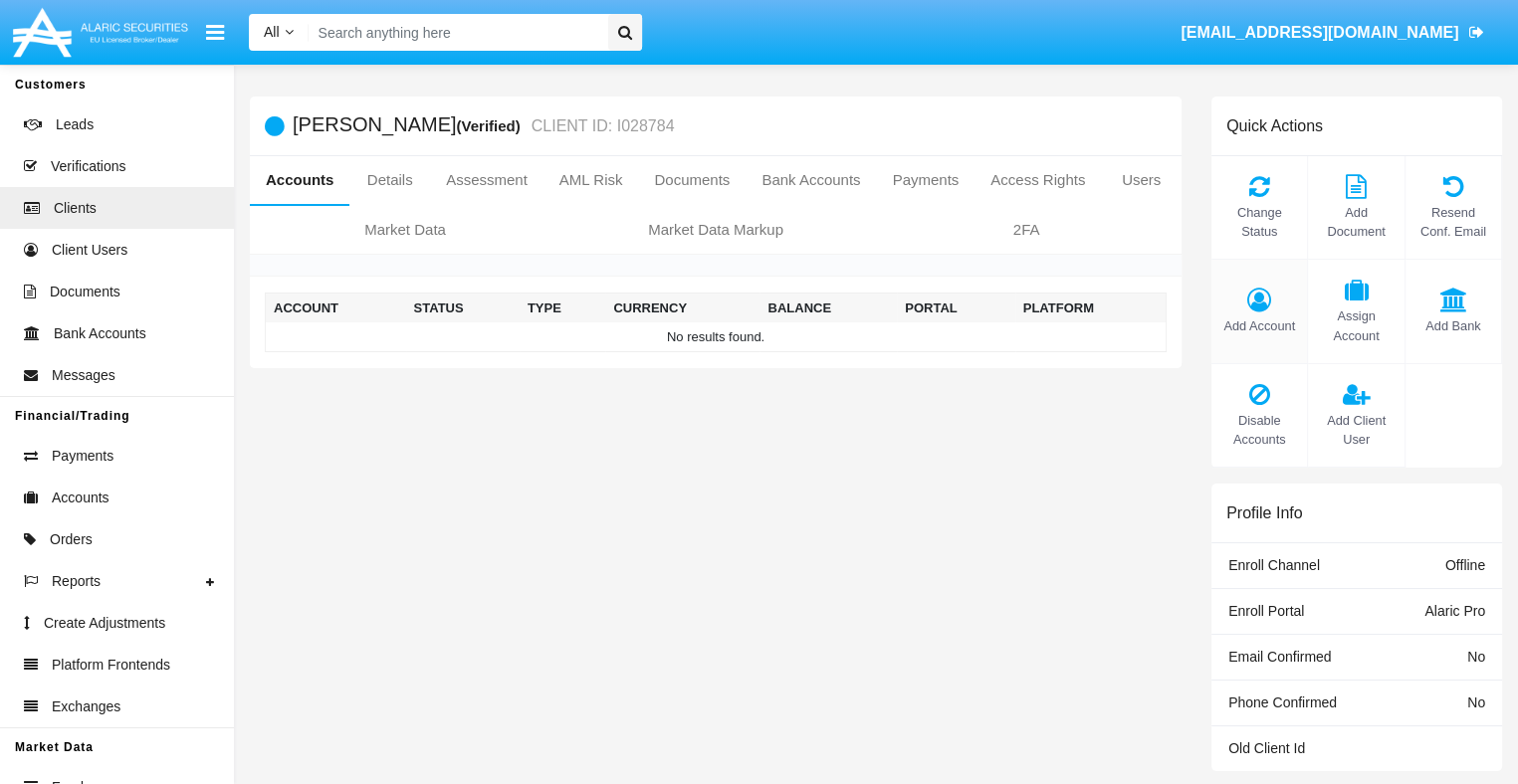 click on "Add Account" 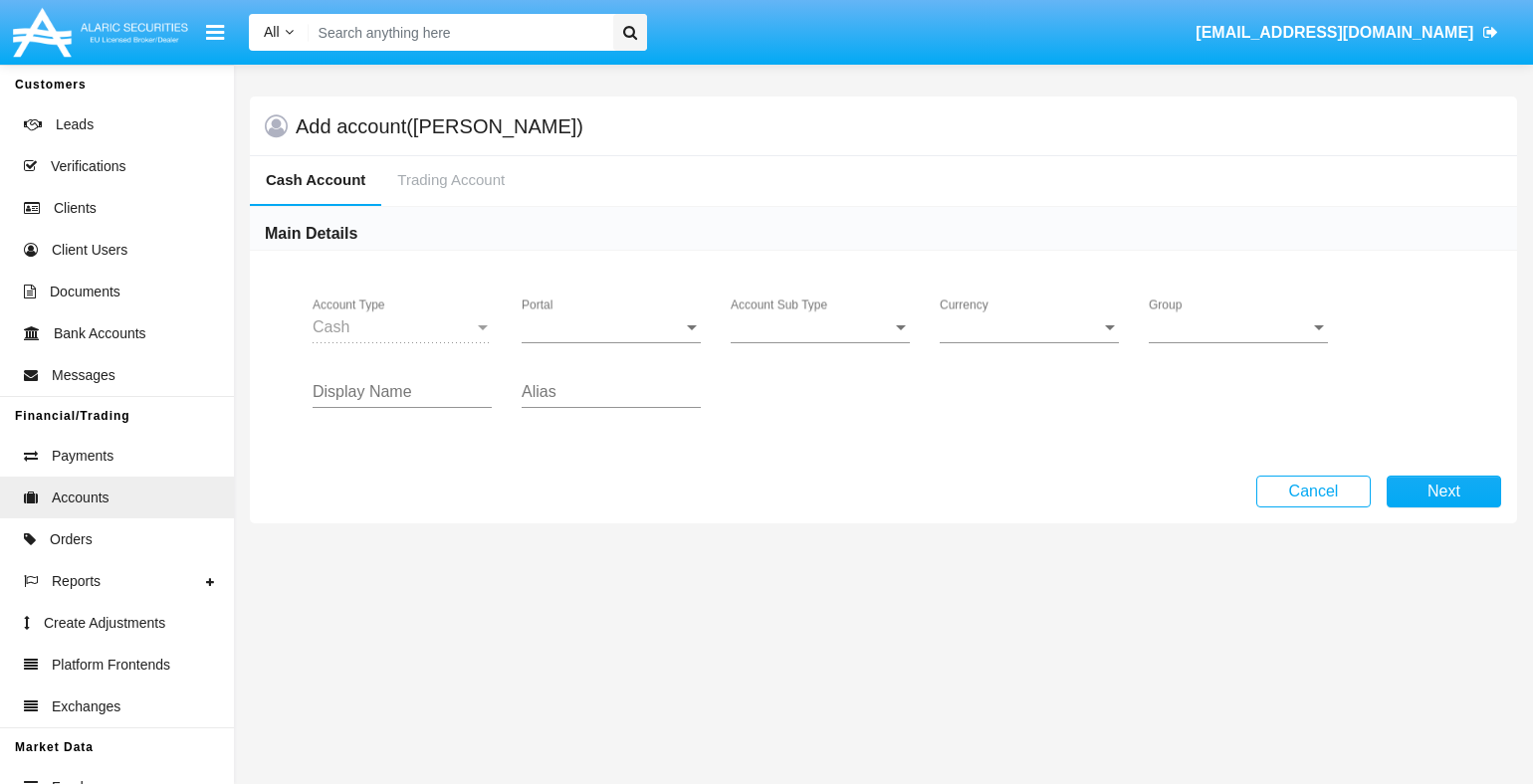 click on "Portal" at bounding box center [602, 327] 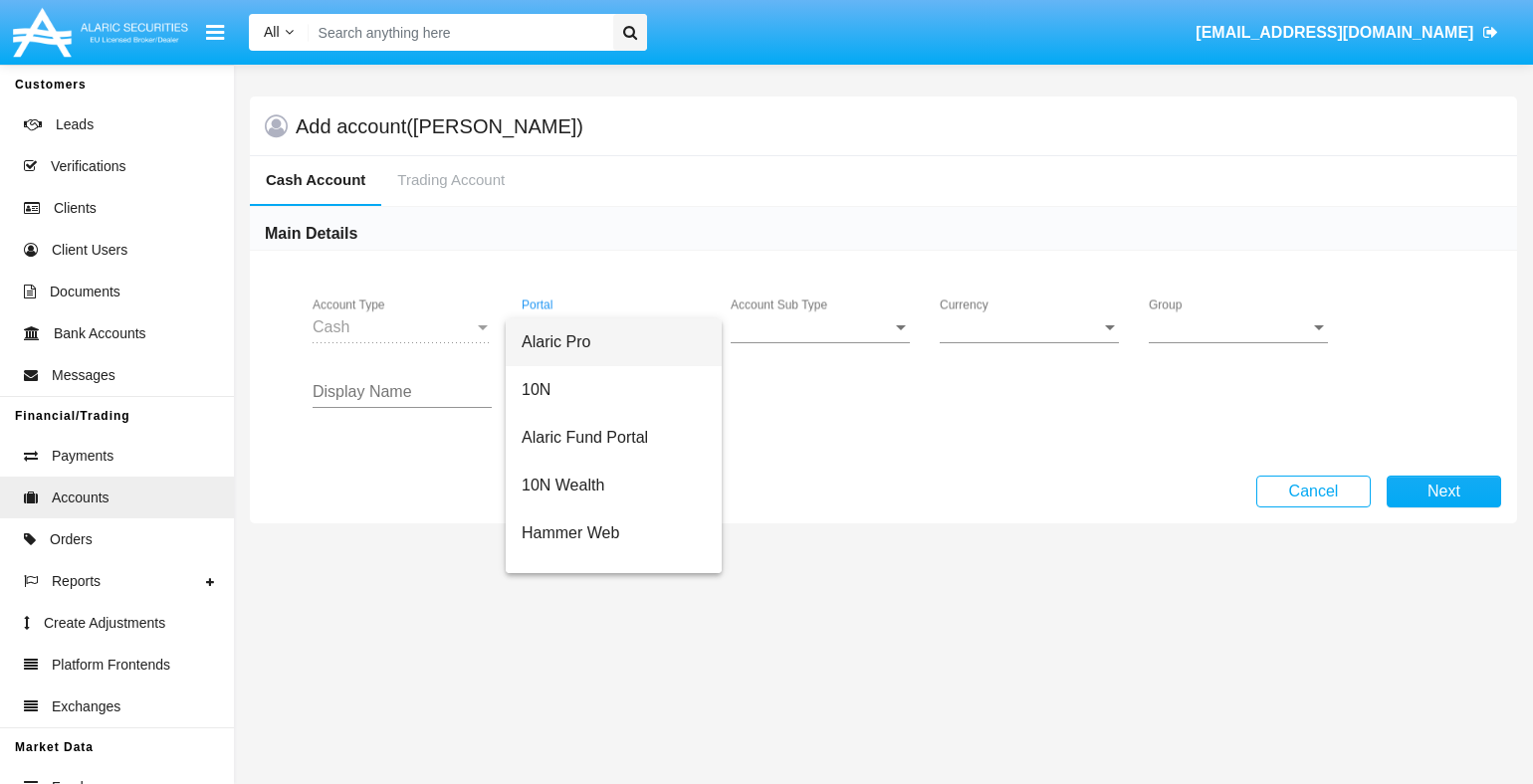 click on "Alaric Pro" at bounding box center (613, 342) 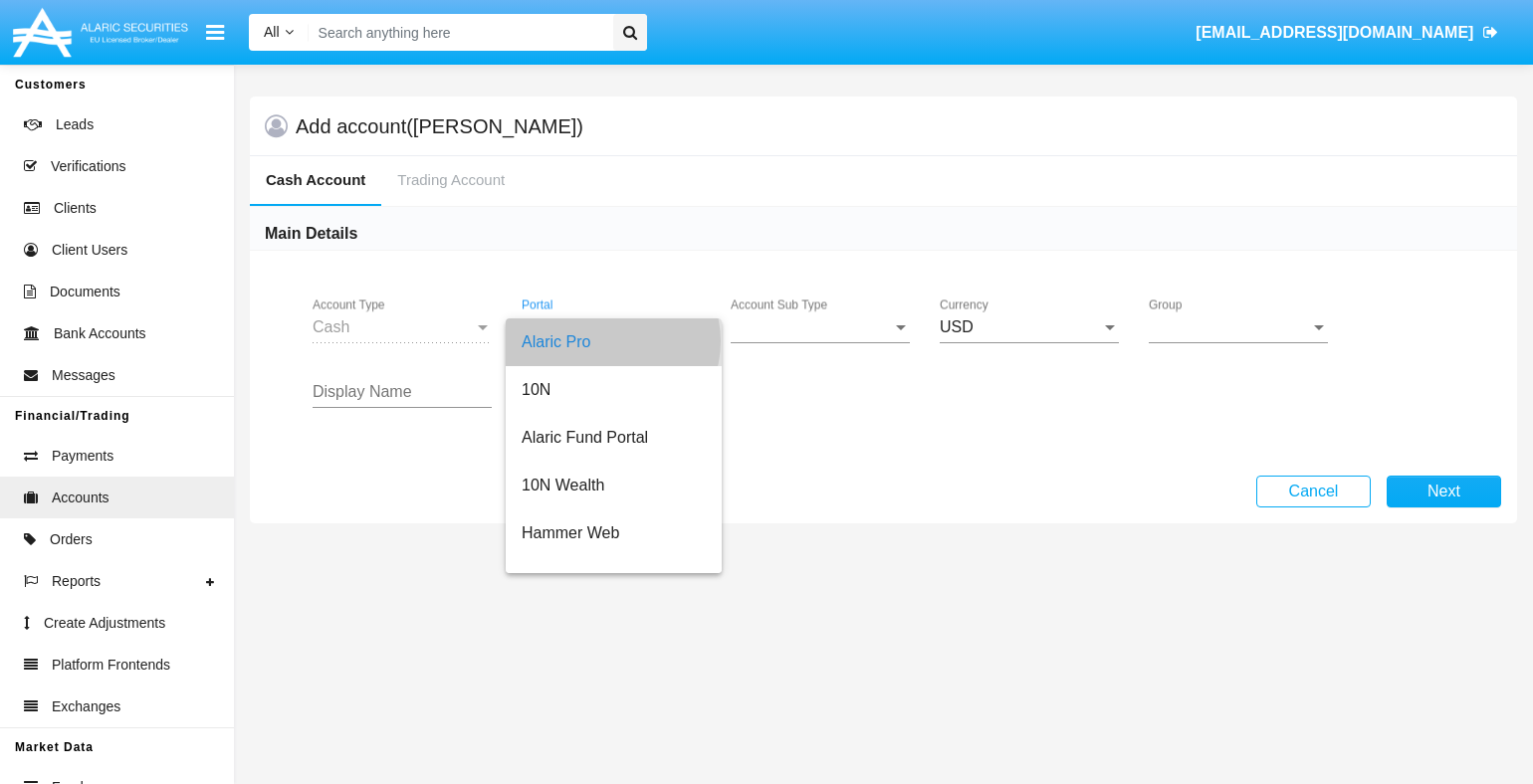 click on "Account Sub Type" at bounding box center [811, 327] 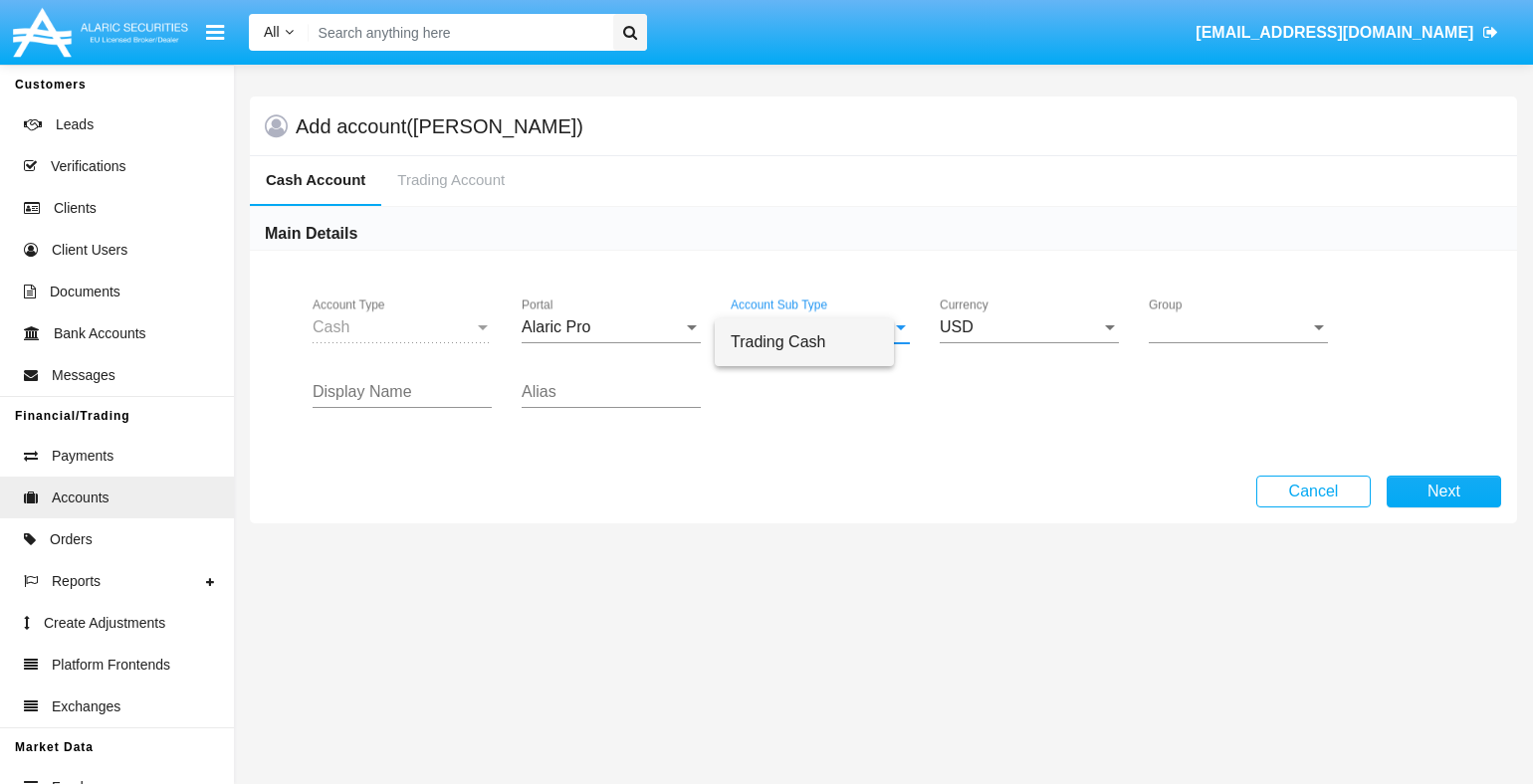 click on "Trading Cash" at bounding box center [804, 342] 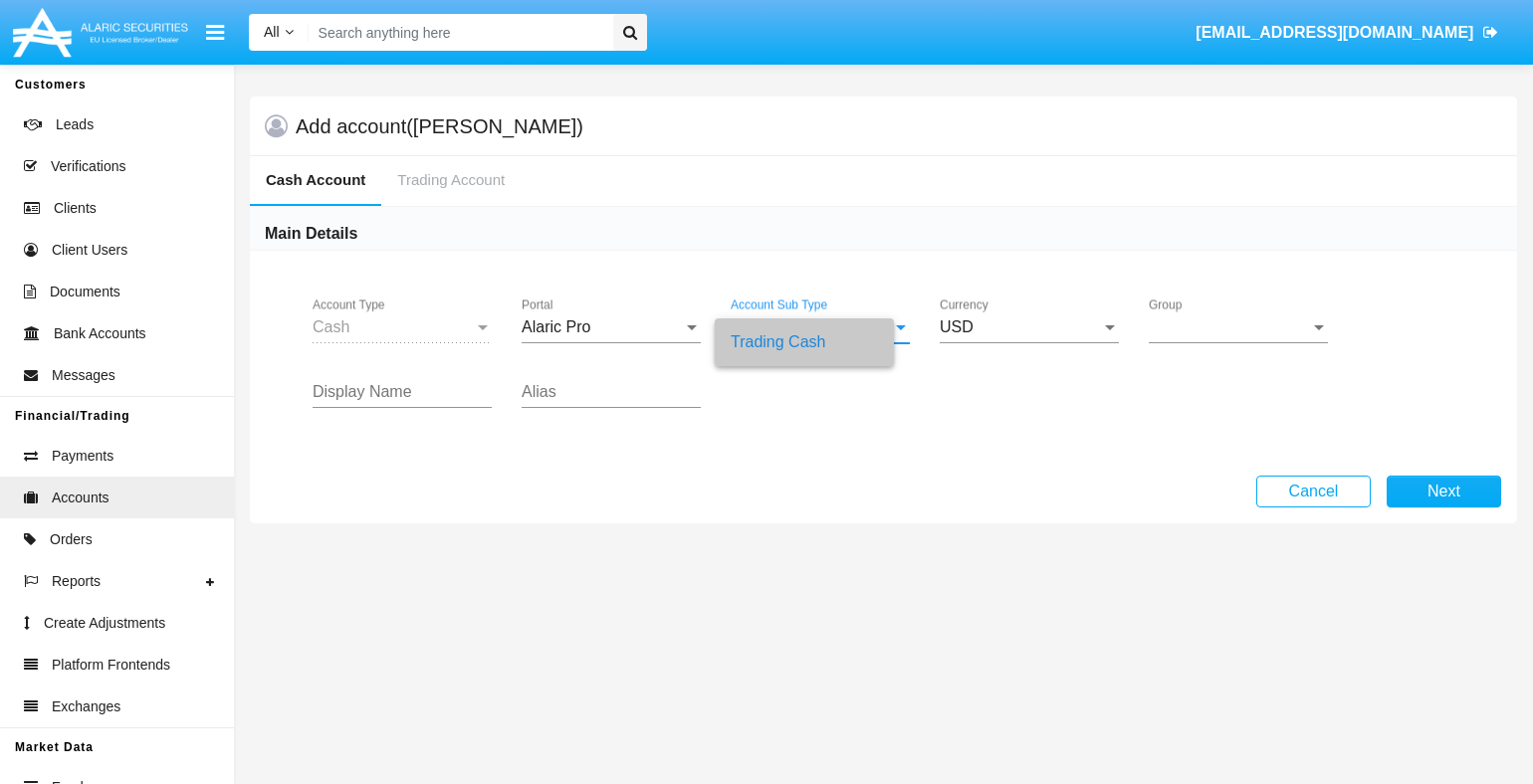 click on "Group" at bounding box center [1229, 327] 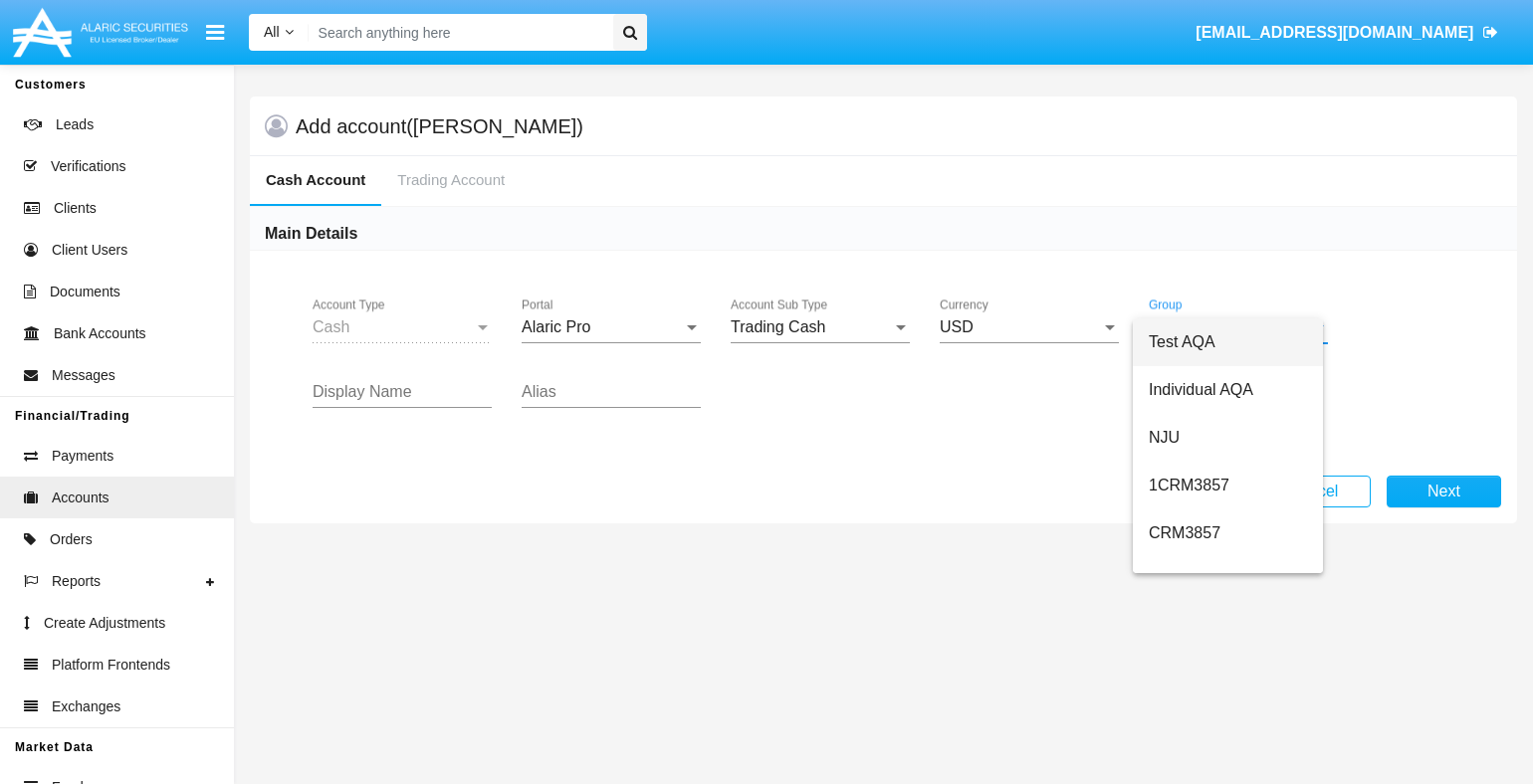 click on "SMS" at bounding box center [1227, 1441] 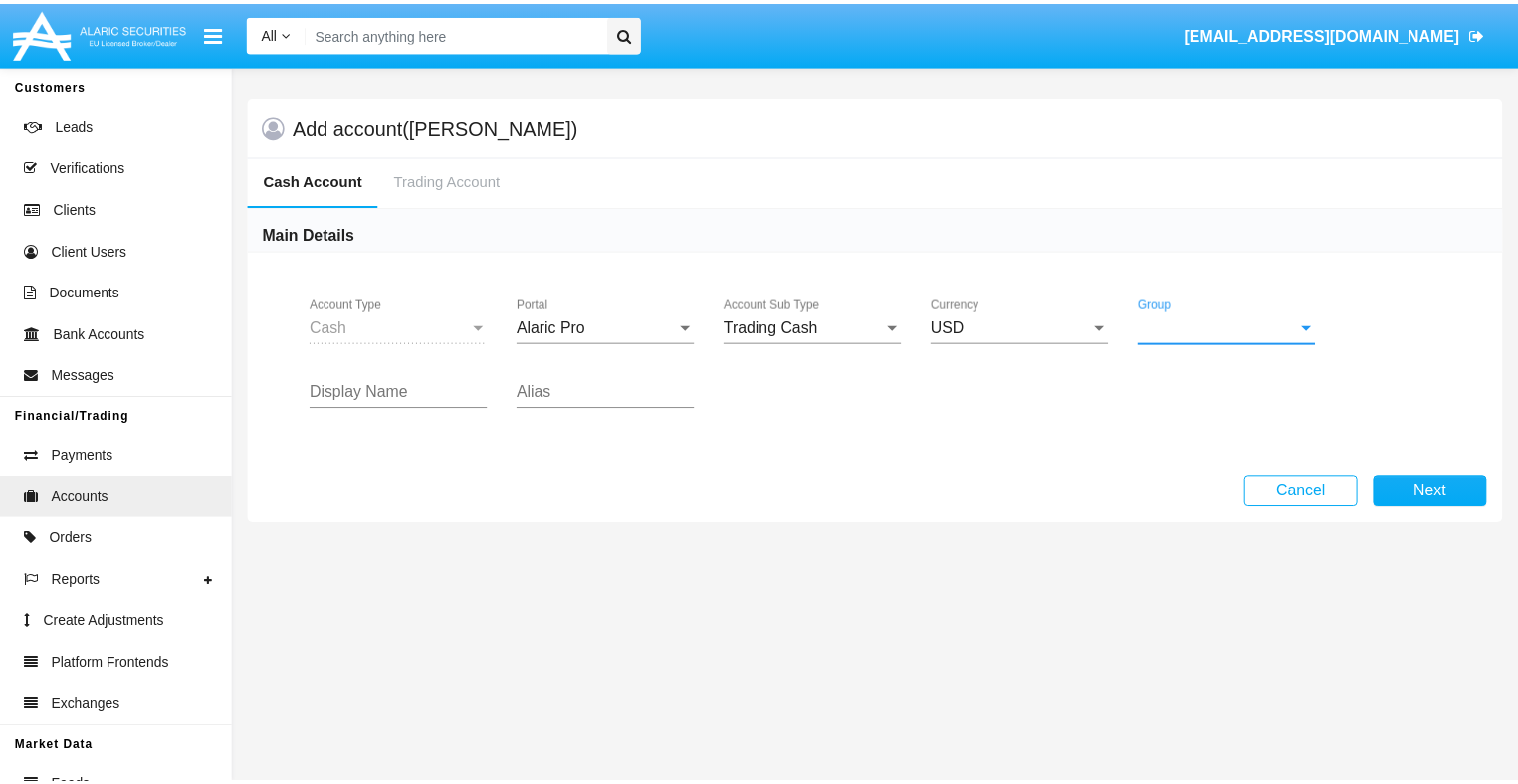 scroll, scrollTop: 891, scrollLeft: 0, axis: vertical 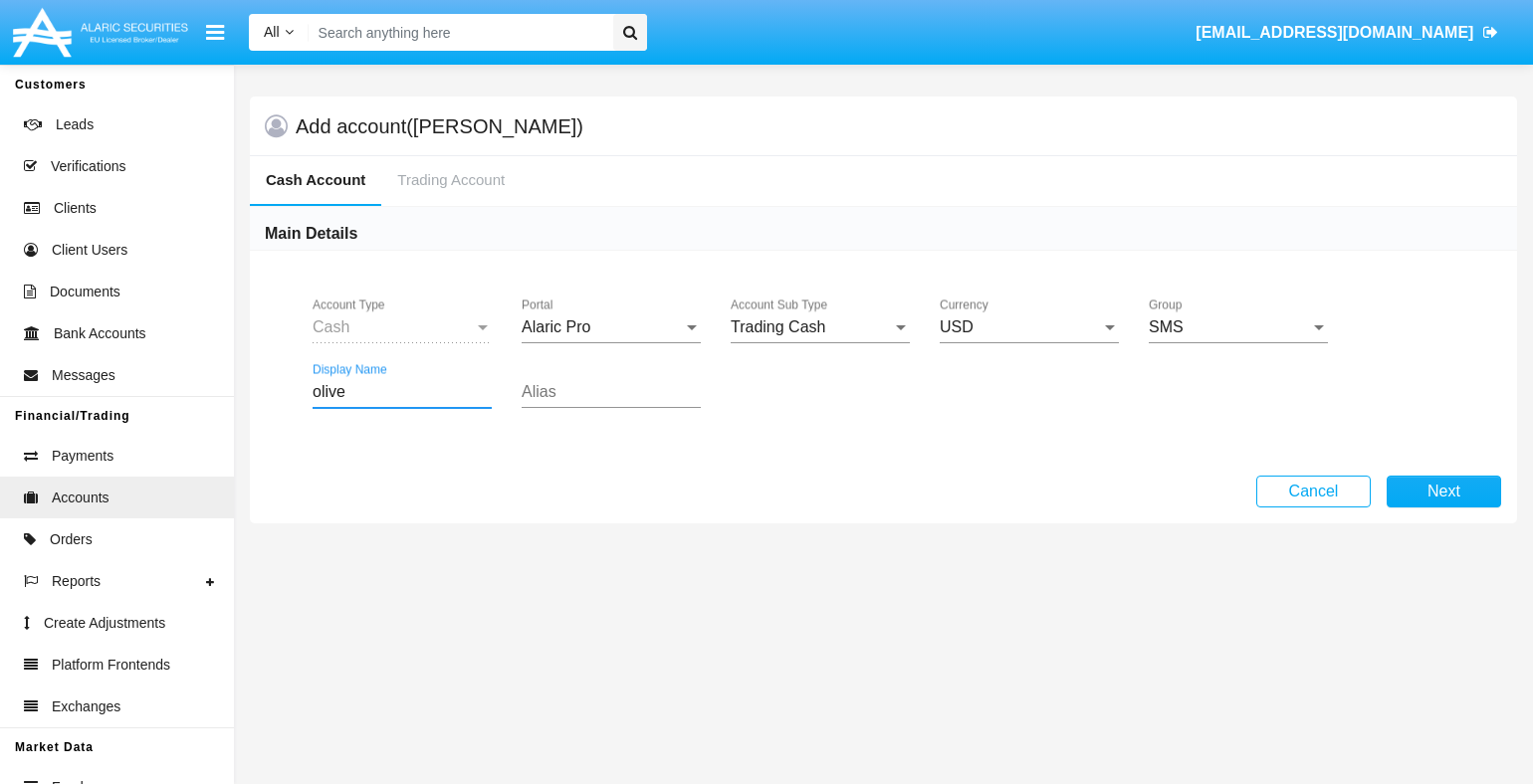 type on "olive" 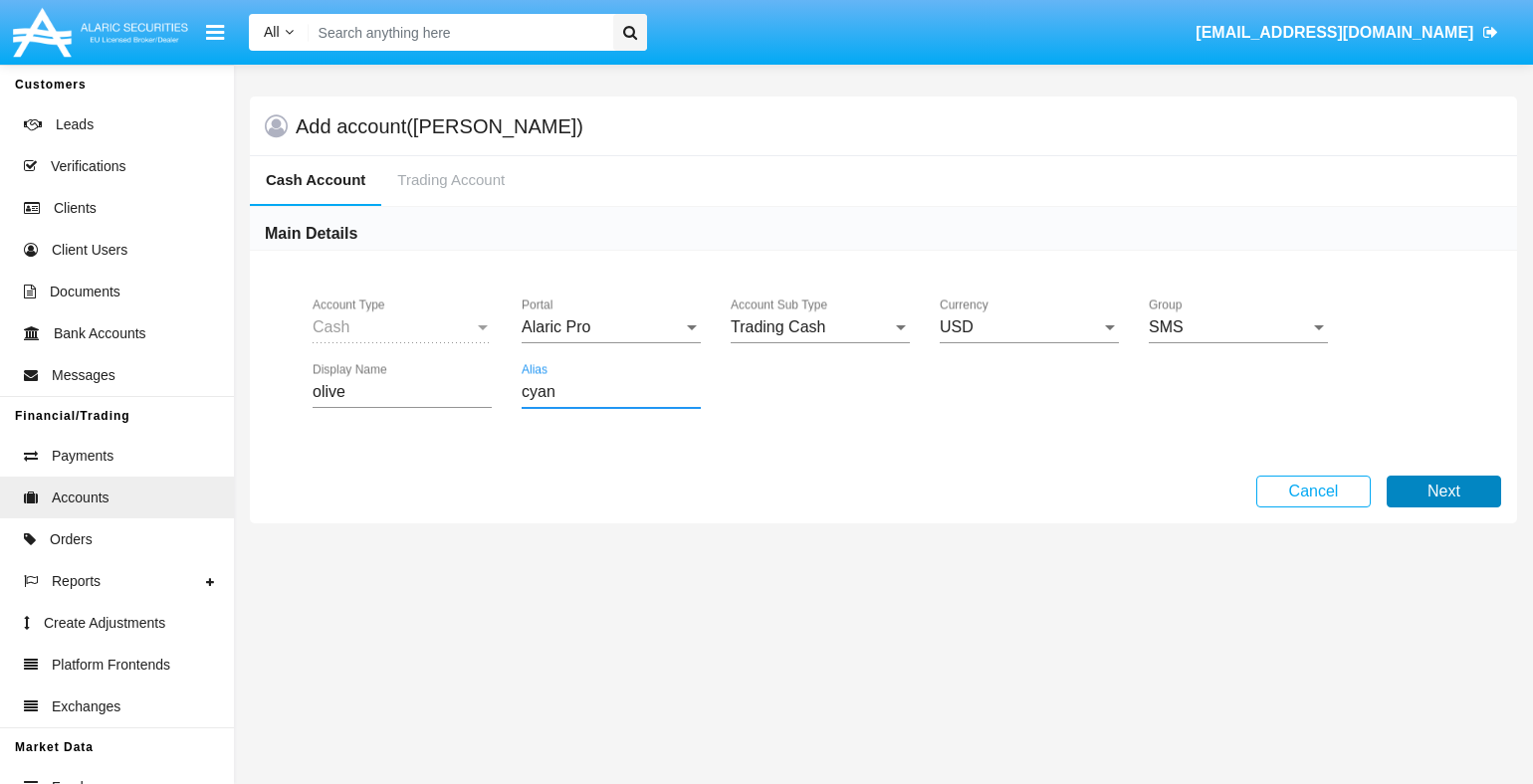 type on "cyan" 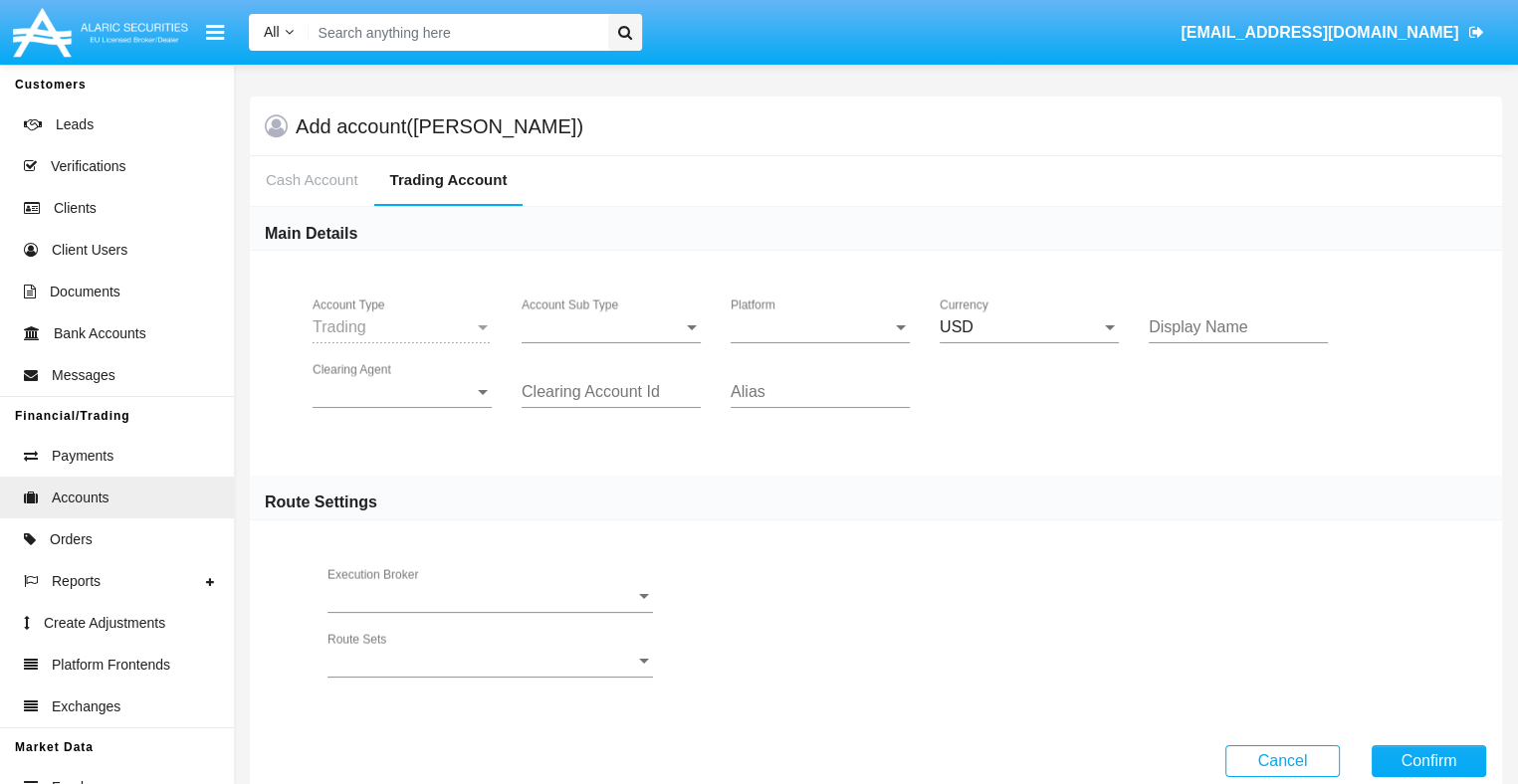 click on "Account Sub Type" at bounding box center (602, 327) 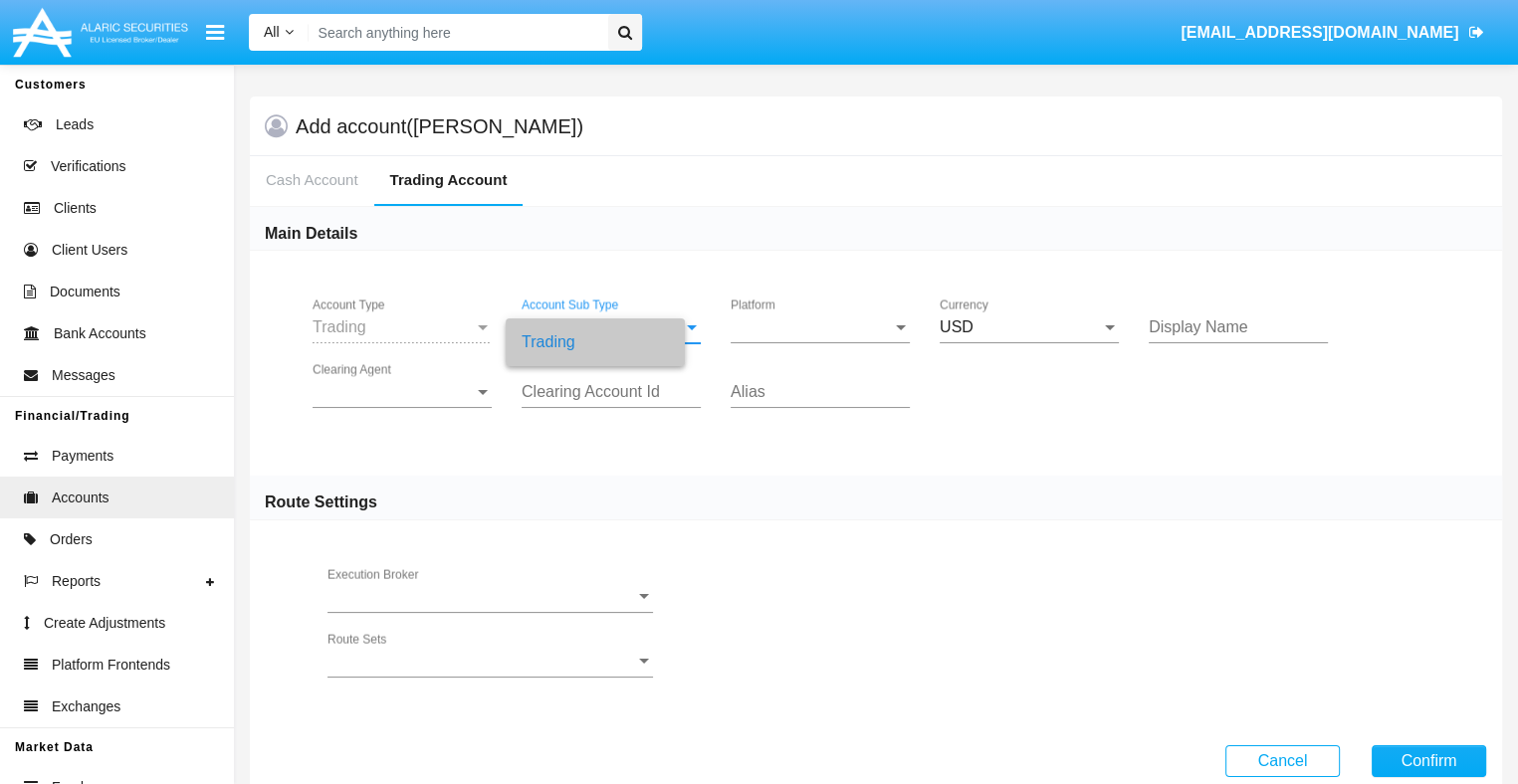 click on "Platform" at bounding box center (811, 327) 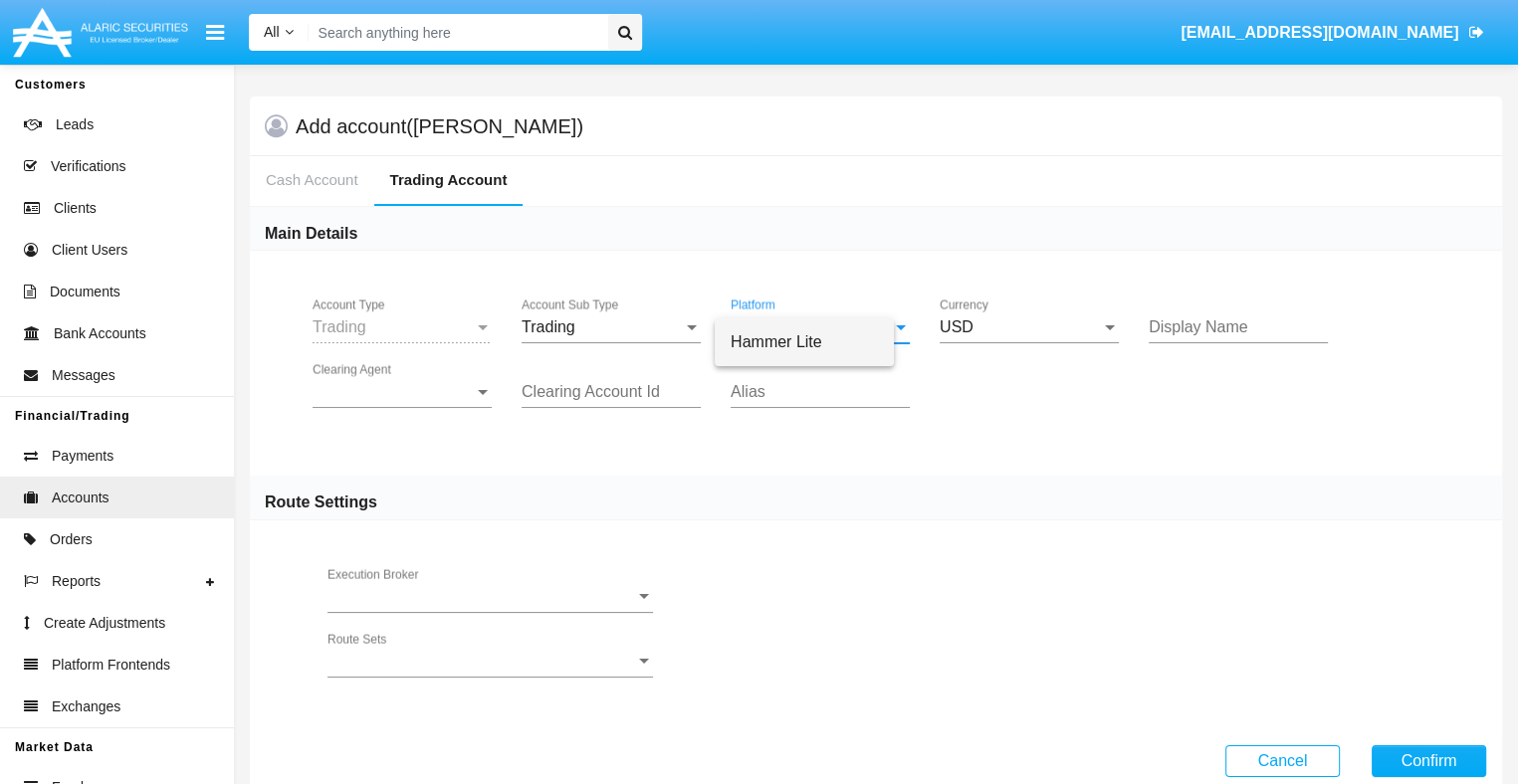 click on "Hammer Lite" at bounding box center [804, 342] 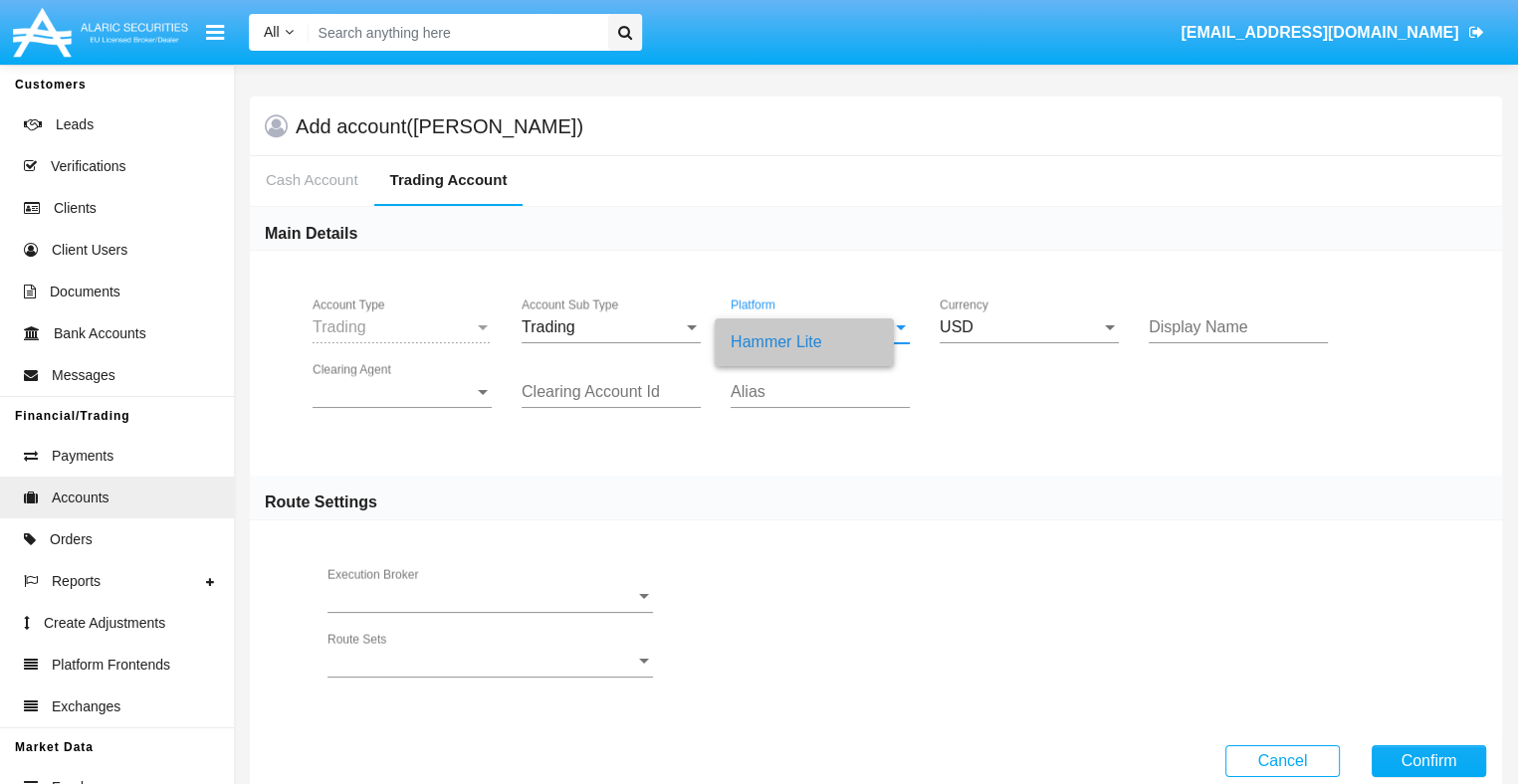 click on "Clearing Agent" at bounding box center [393, 392] 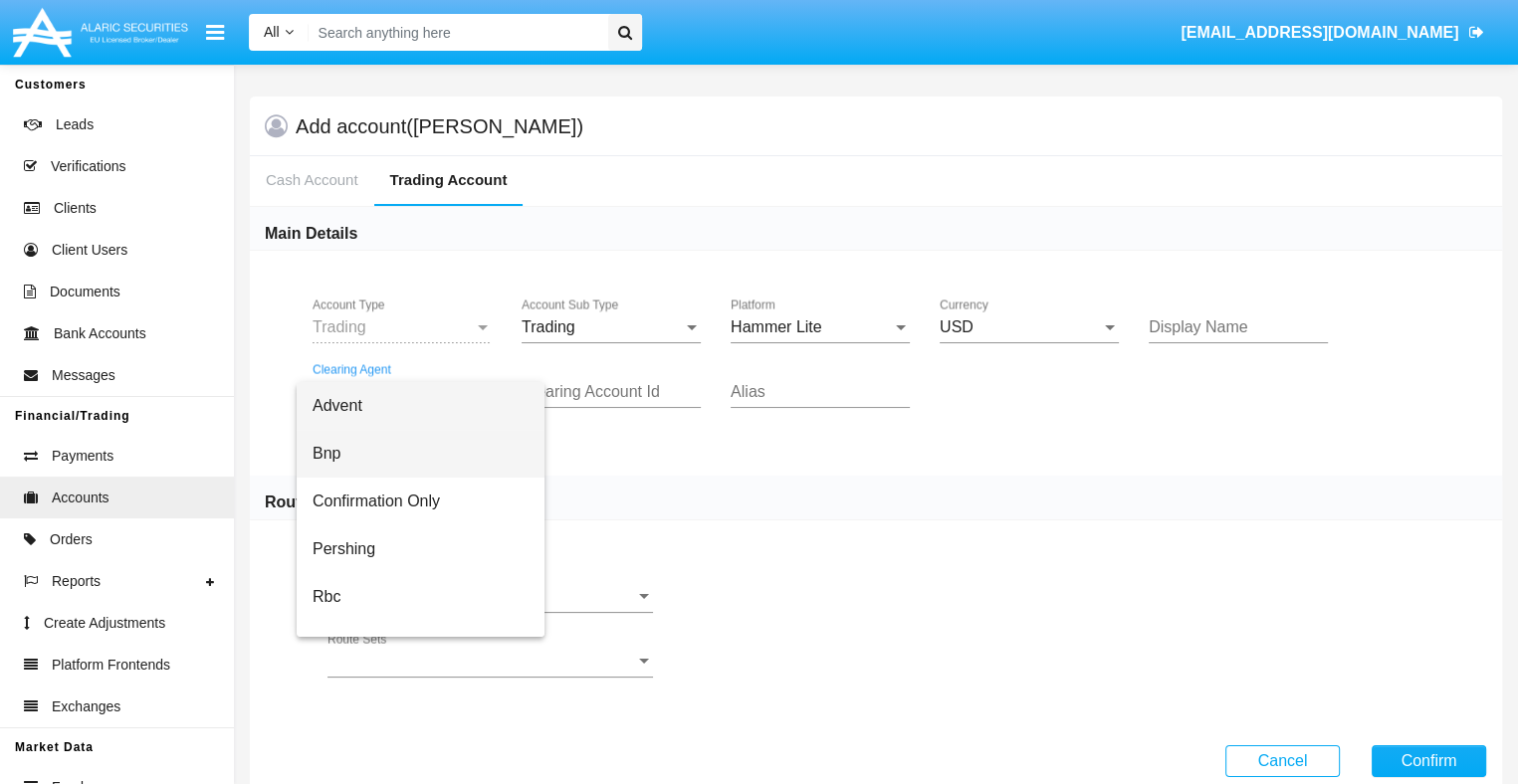 click on "Bnp" at bounding box center [420, 454] 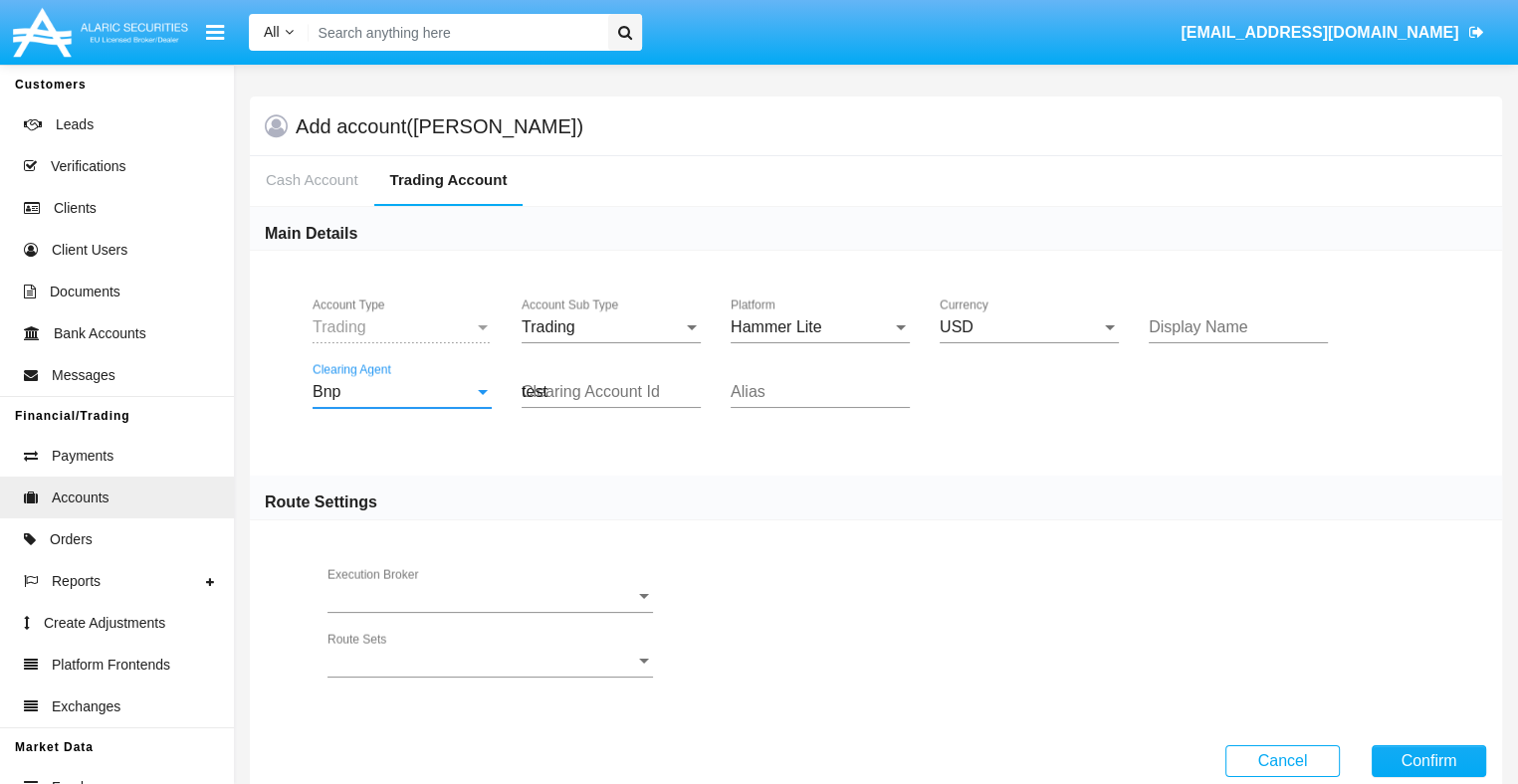 type on "test" 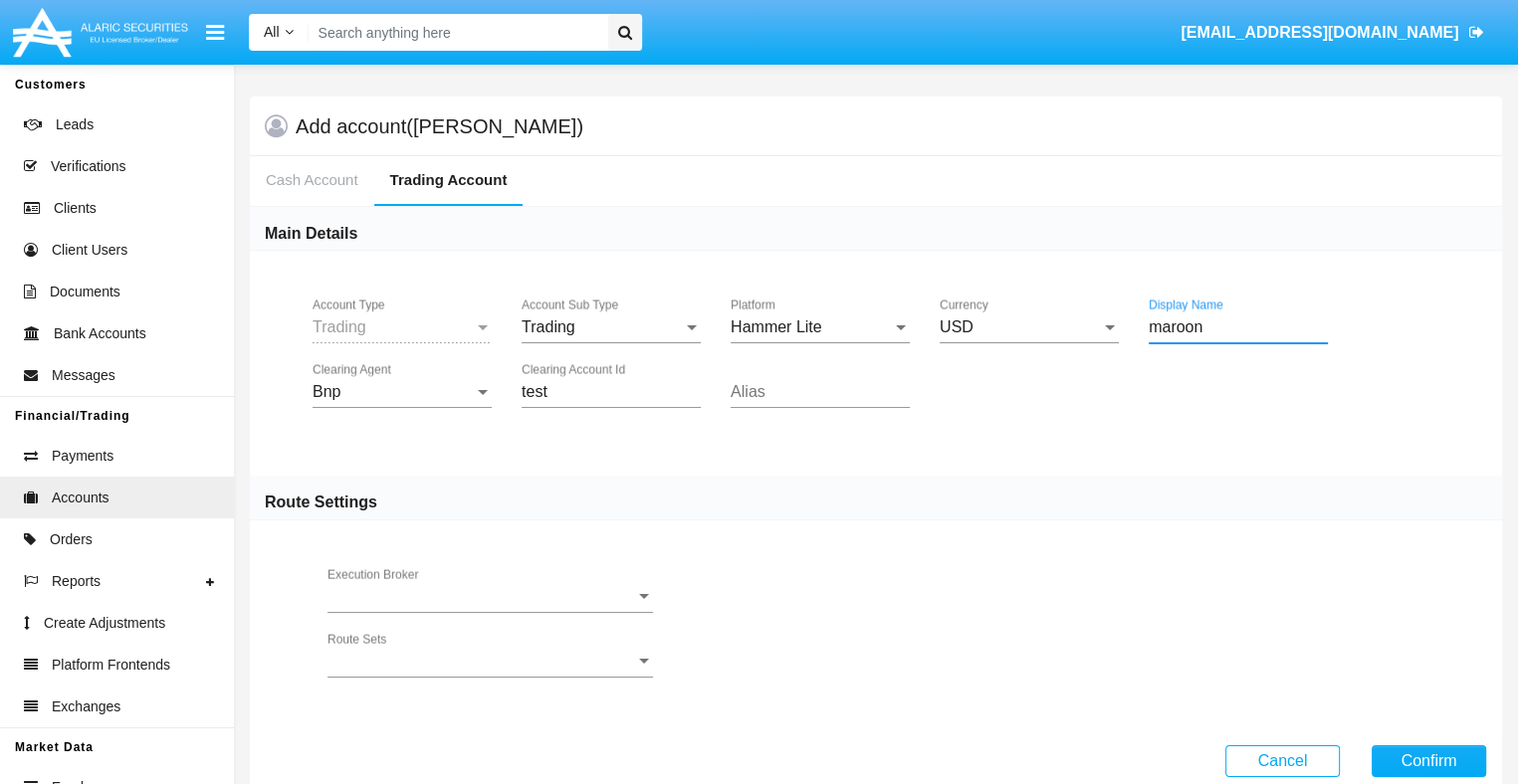 type on "maroon" 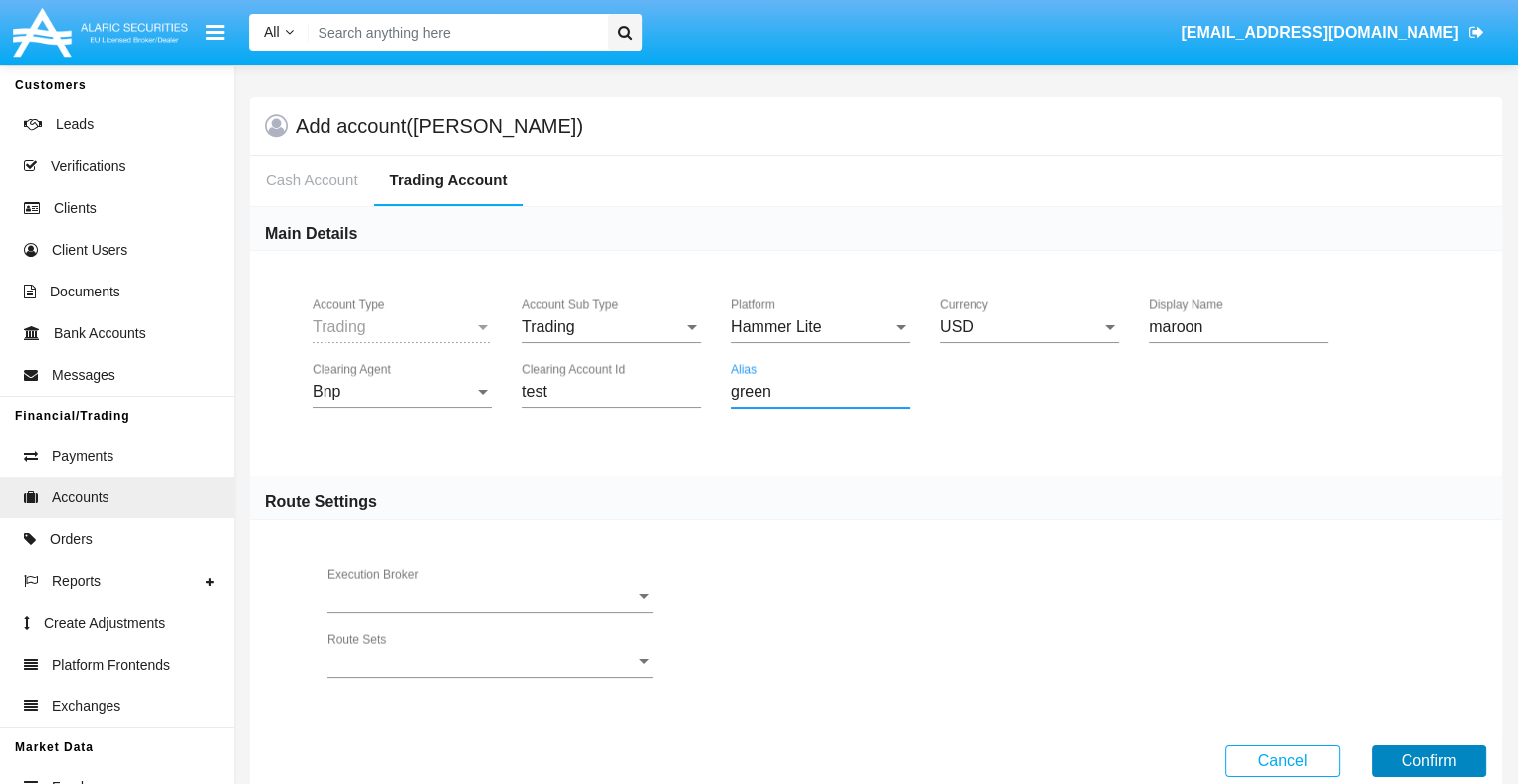 type on "green" 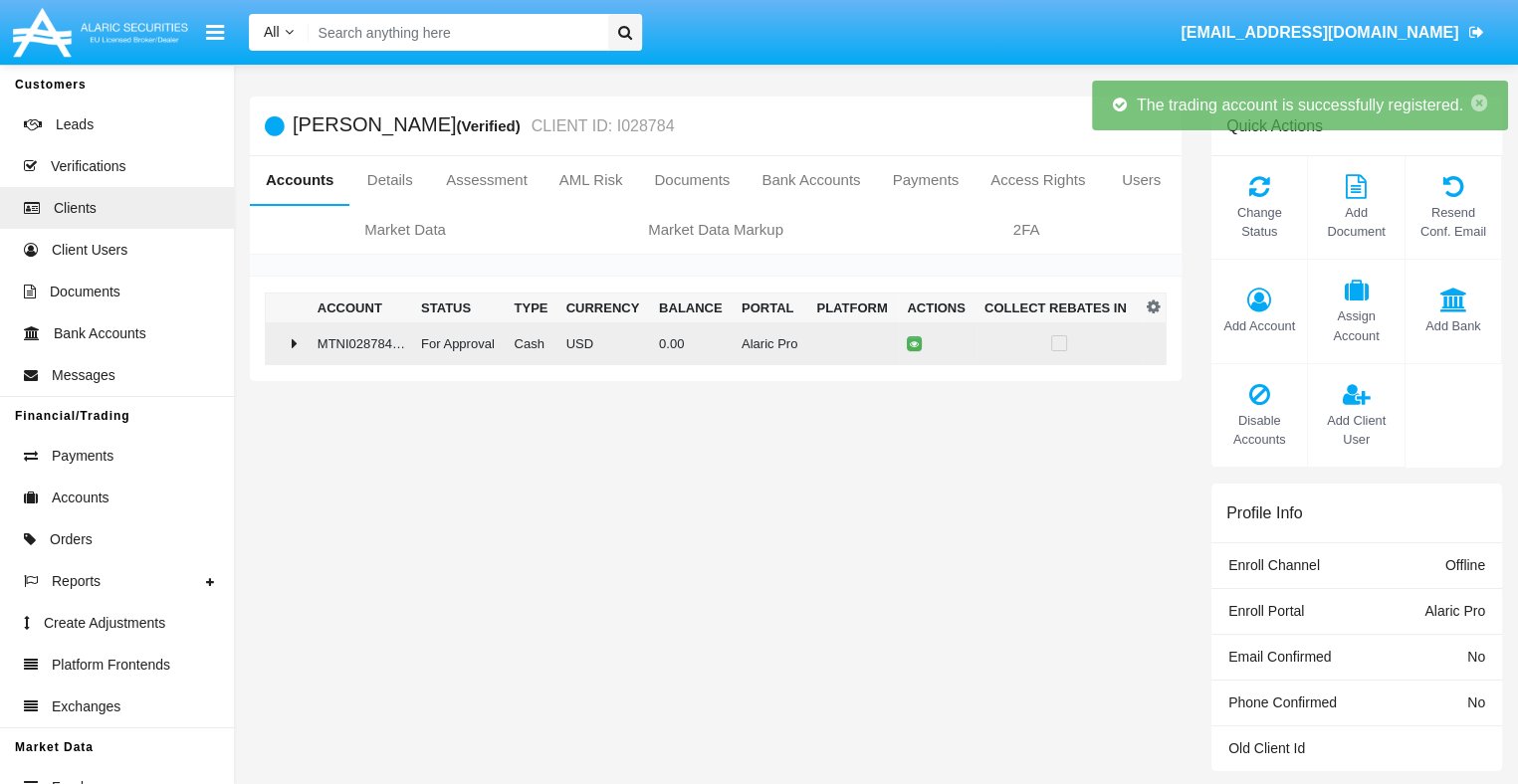 click on "0.00" 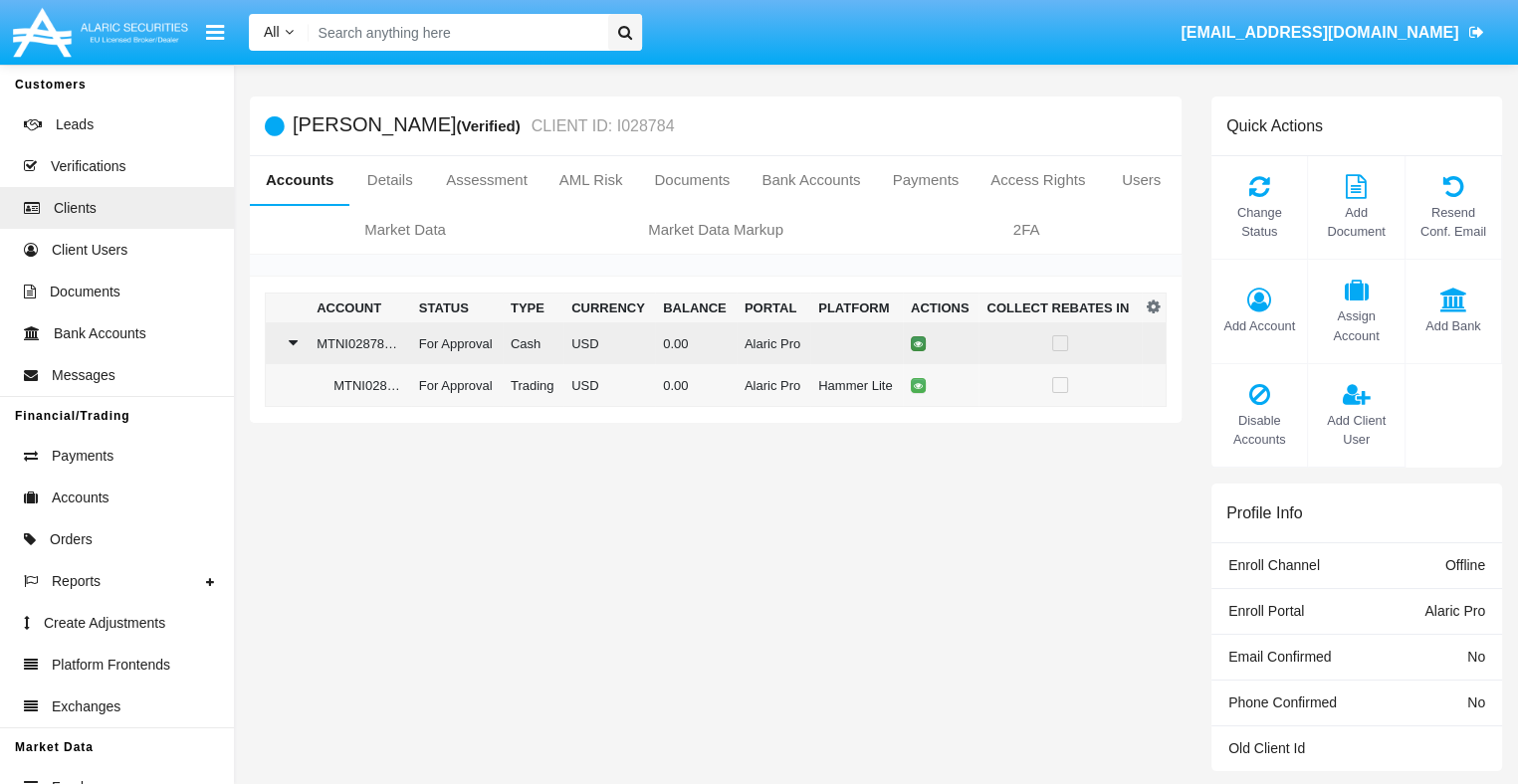 click 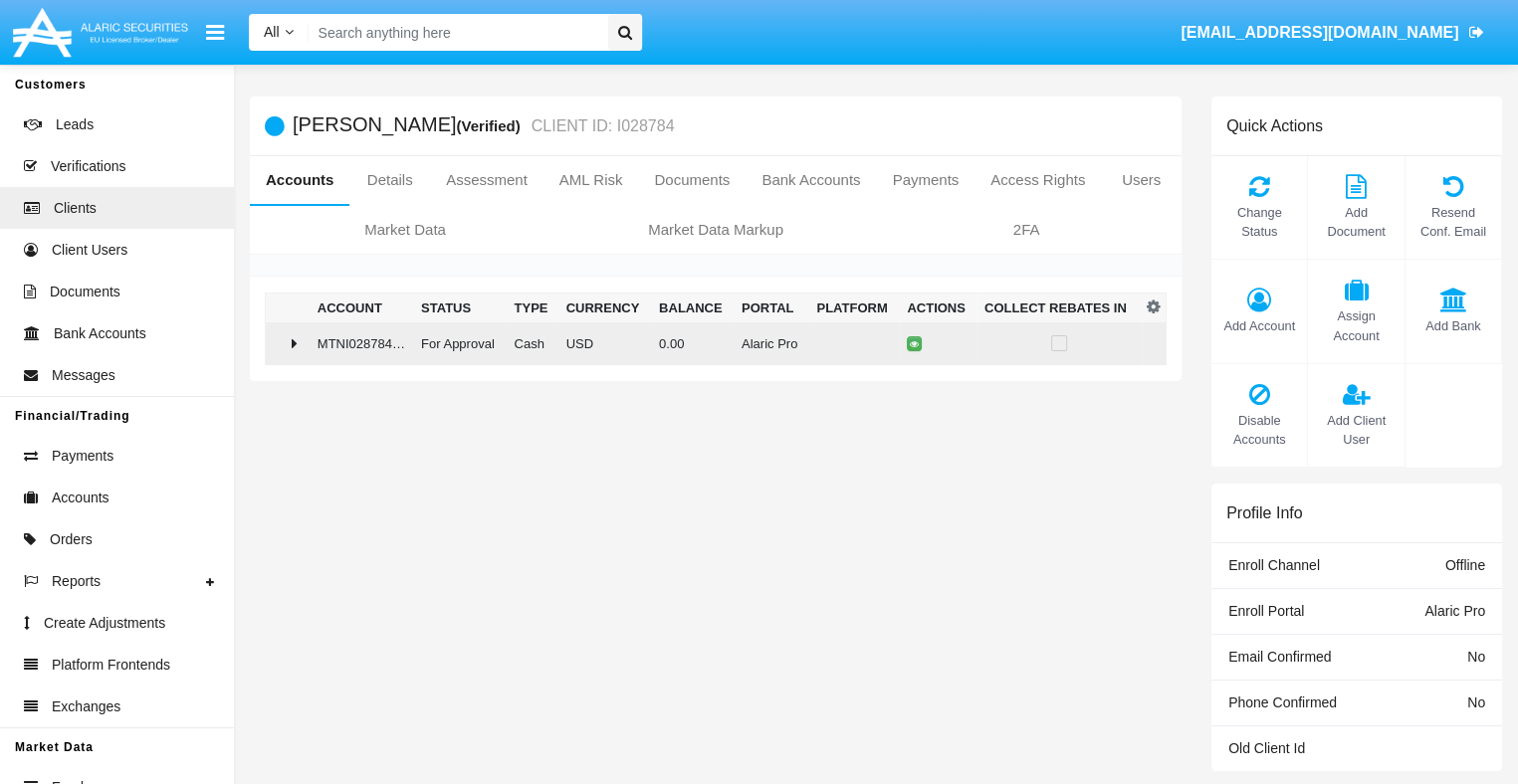 click on "0.00" 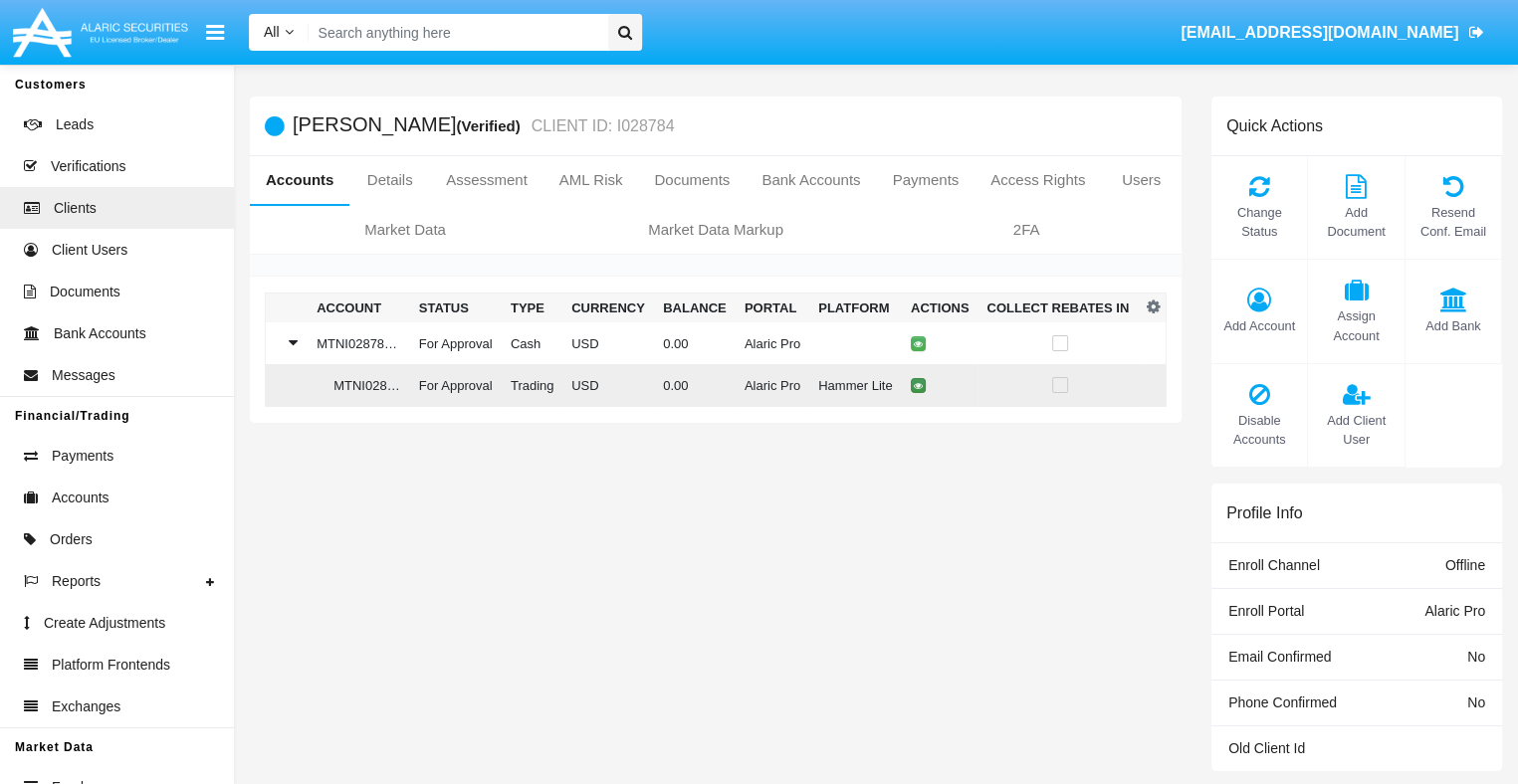 click 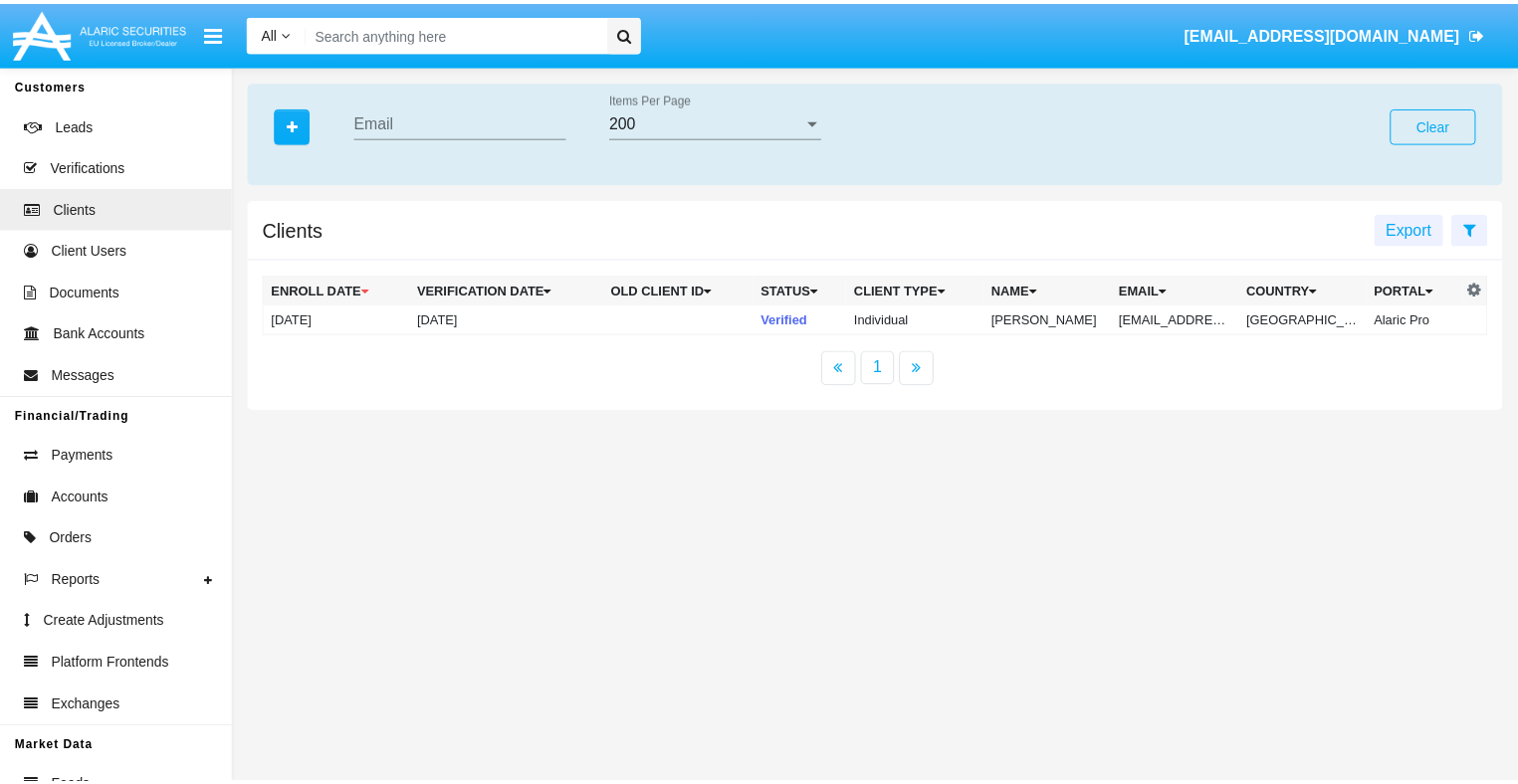 scroll, scrollTop: 0, scrollLeft: 0, axis: both 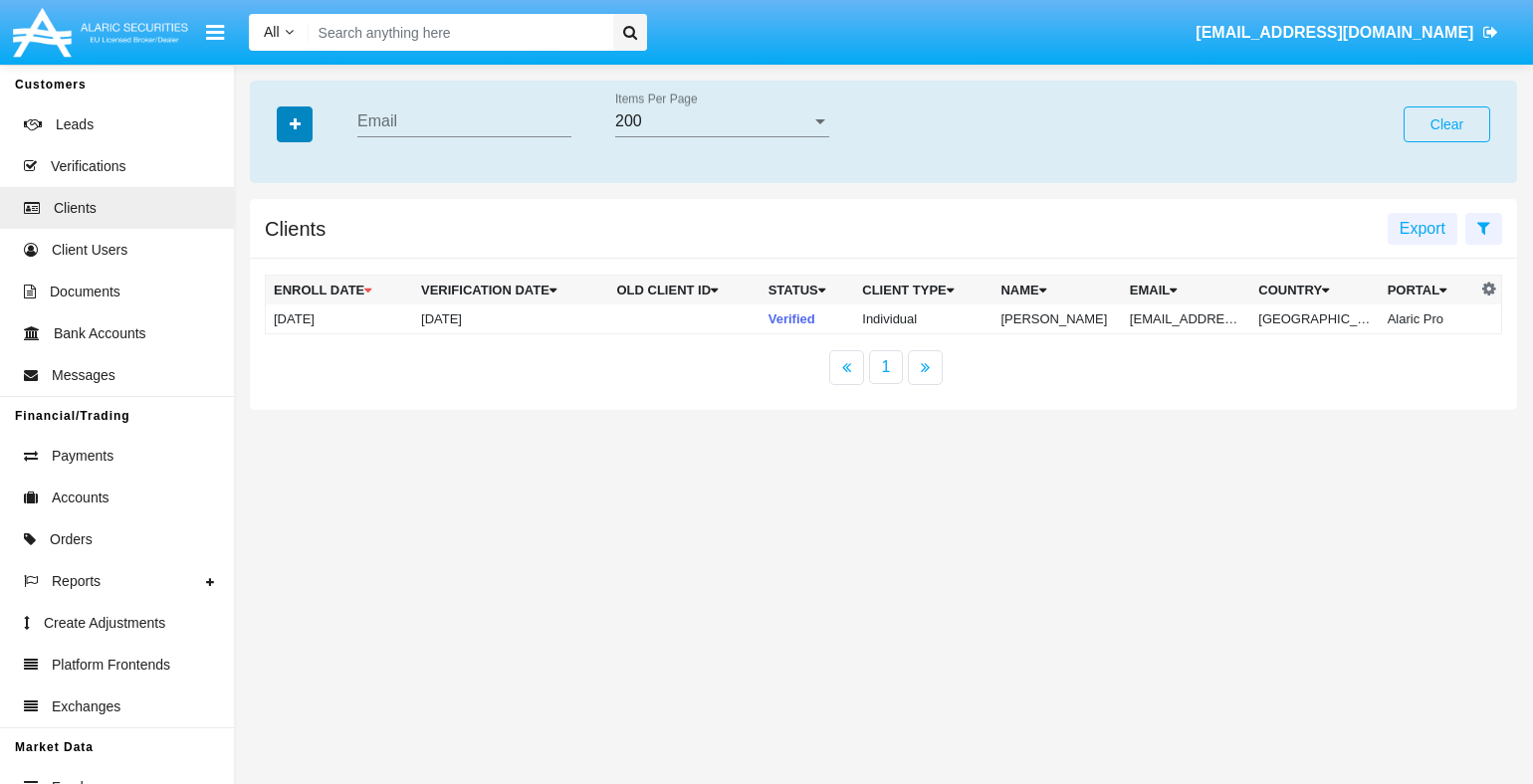click 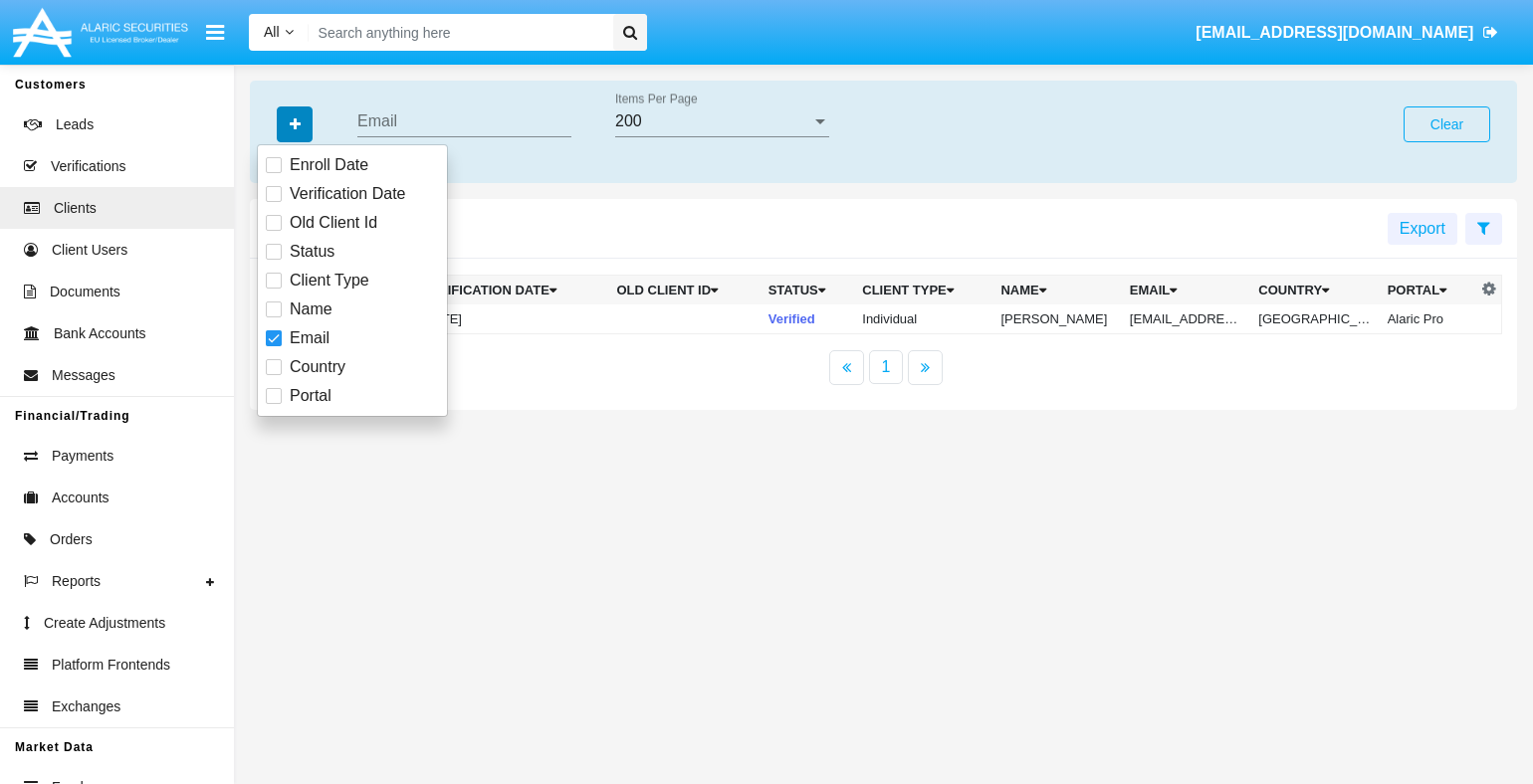 click 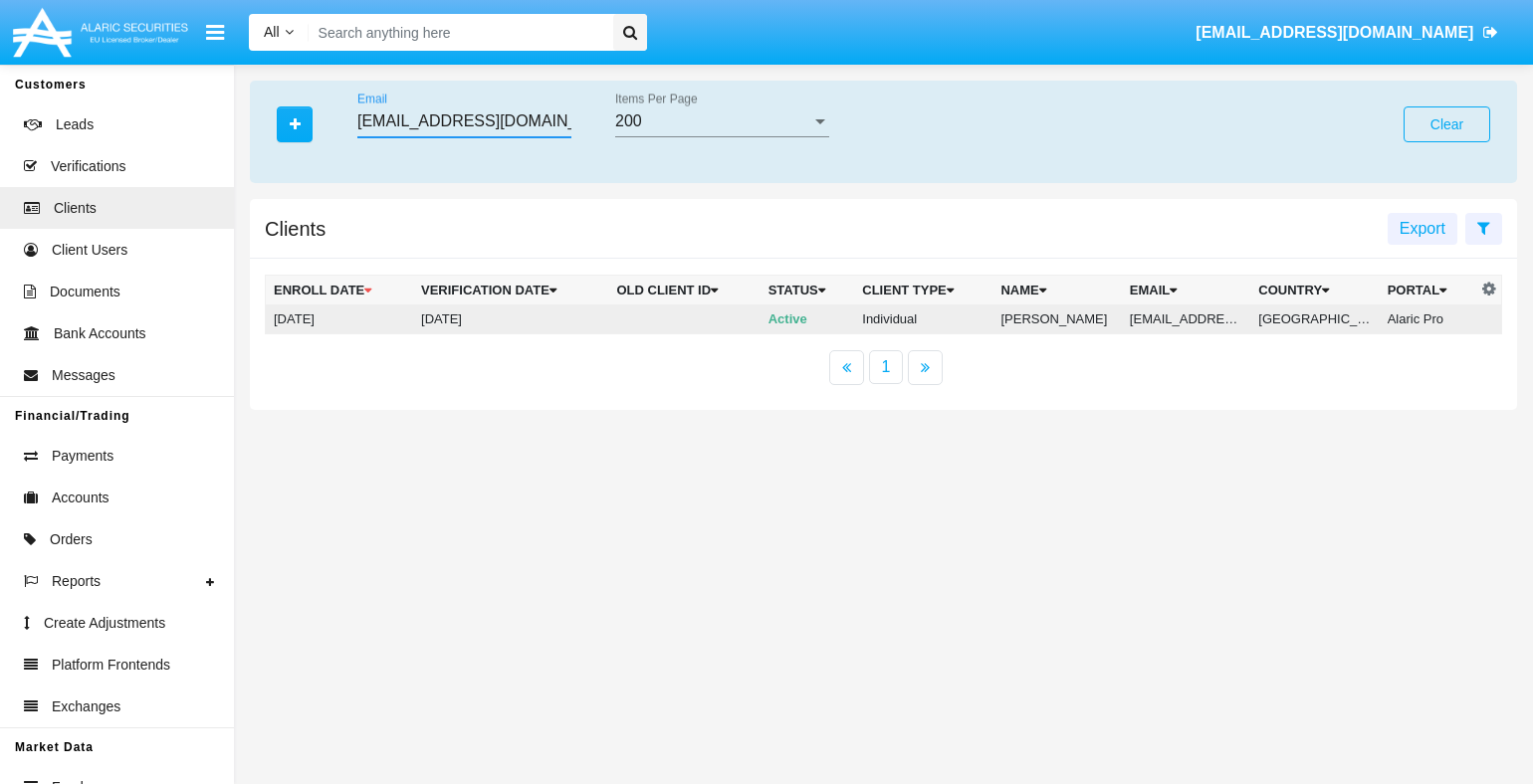 type on "[EMAIL_ADDRESS][DOMAIN_NAME]" 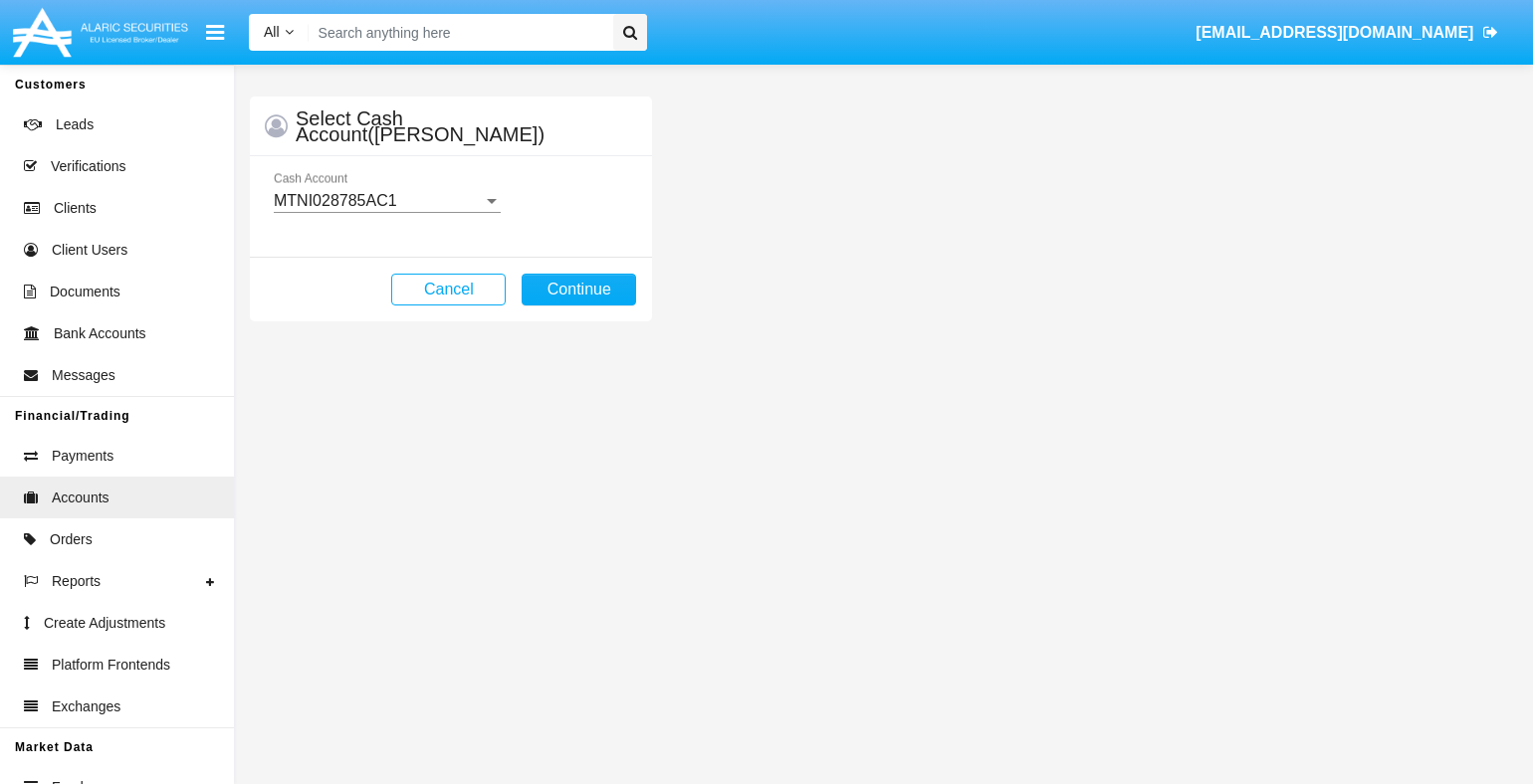 click on "MTNI028785AC1" at bounding box center (335, 200) 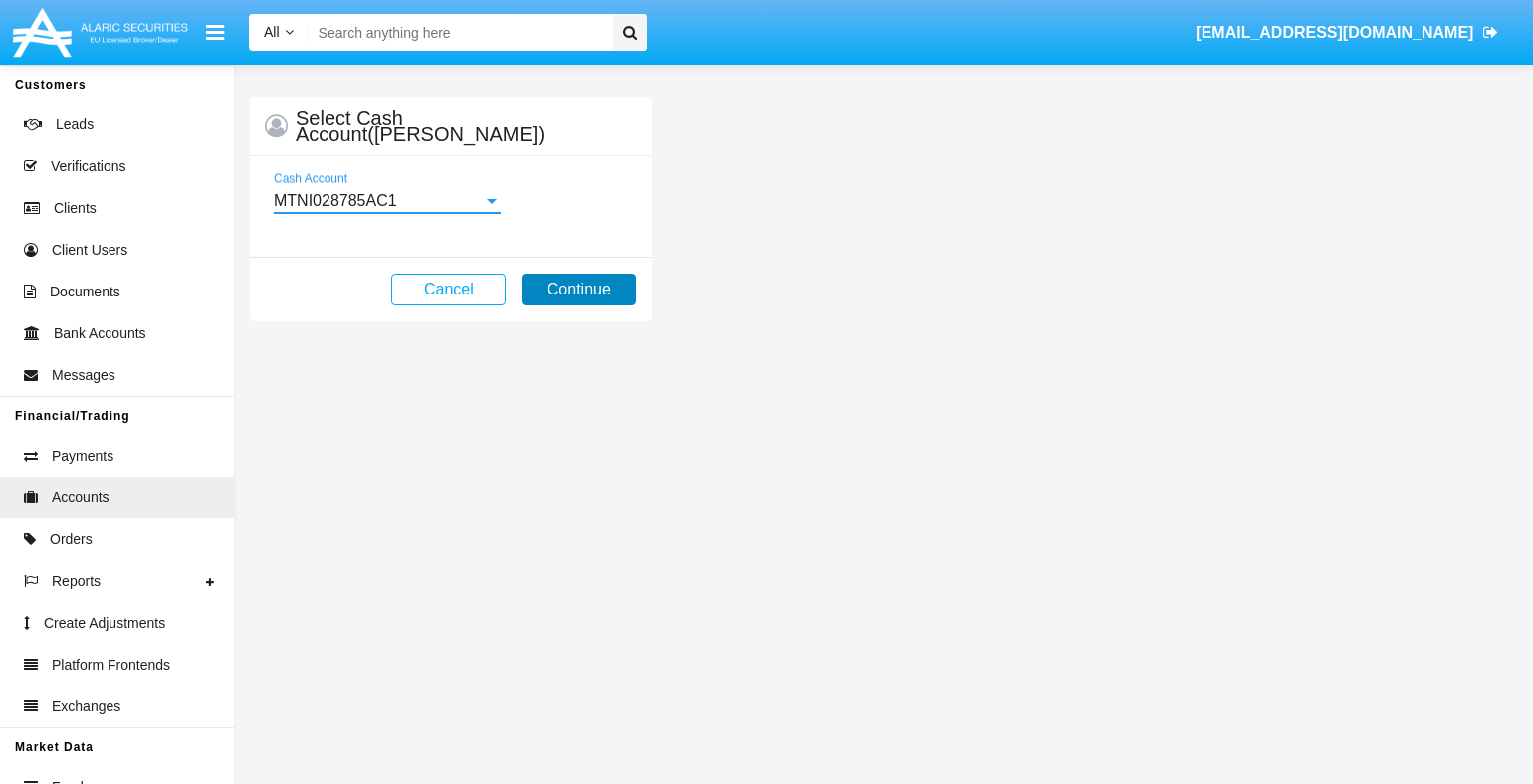 click on "Continue" 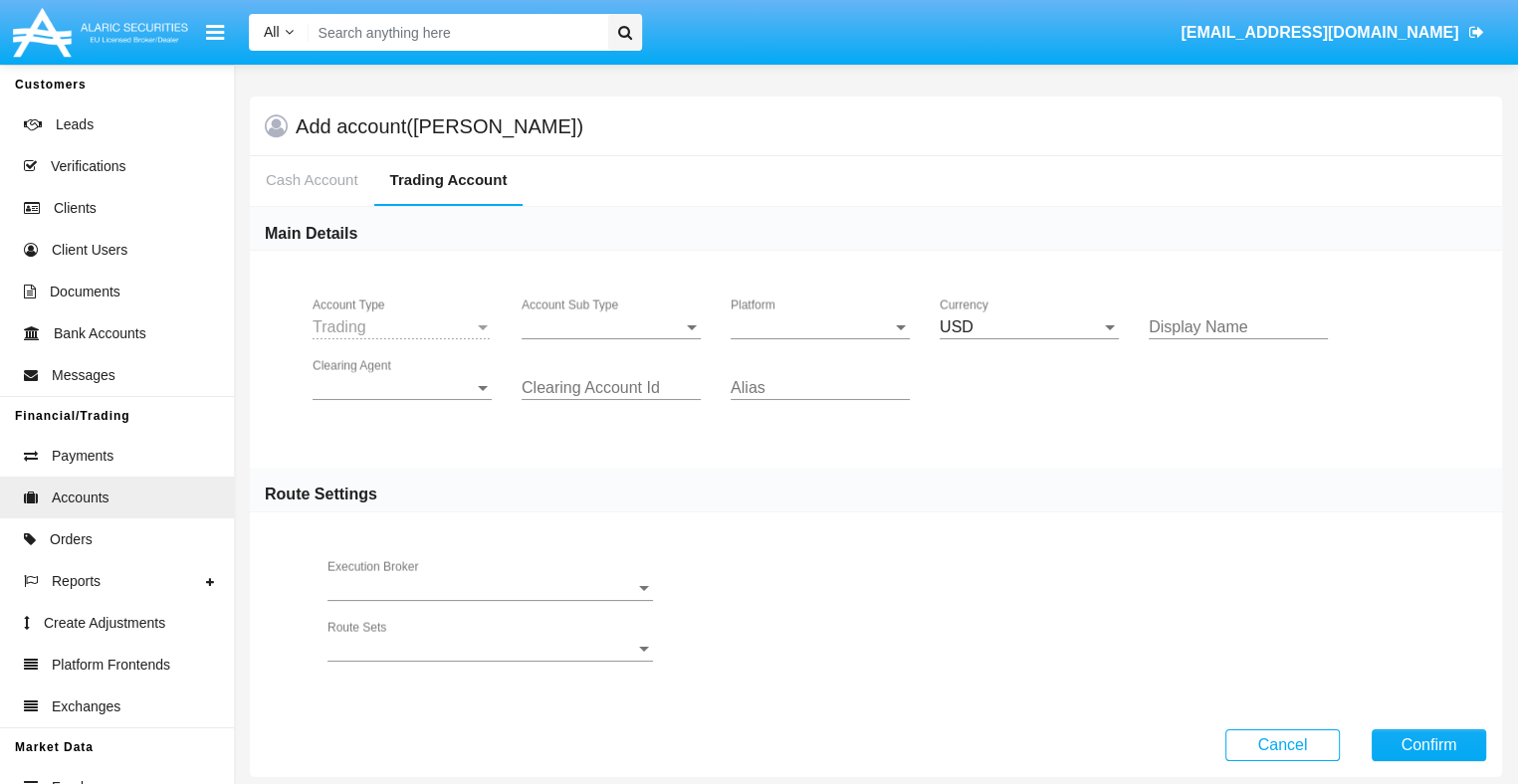 click on "Account Sub Type" at bounding box center [602, 327] 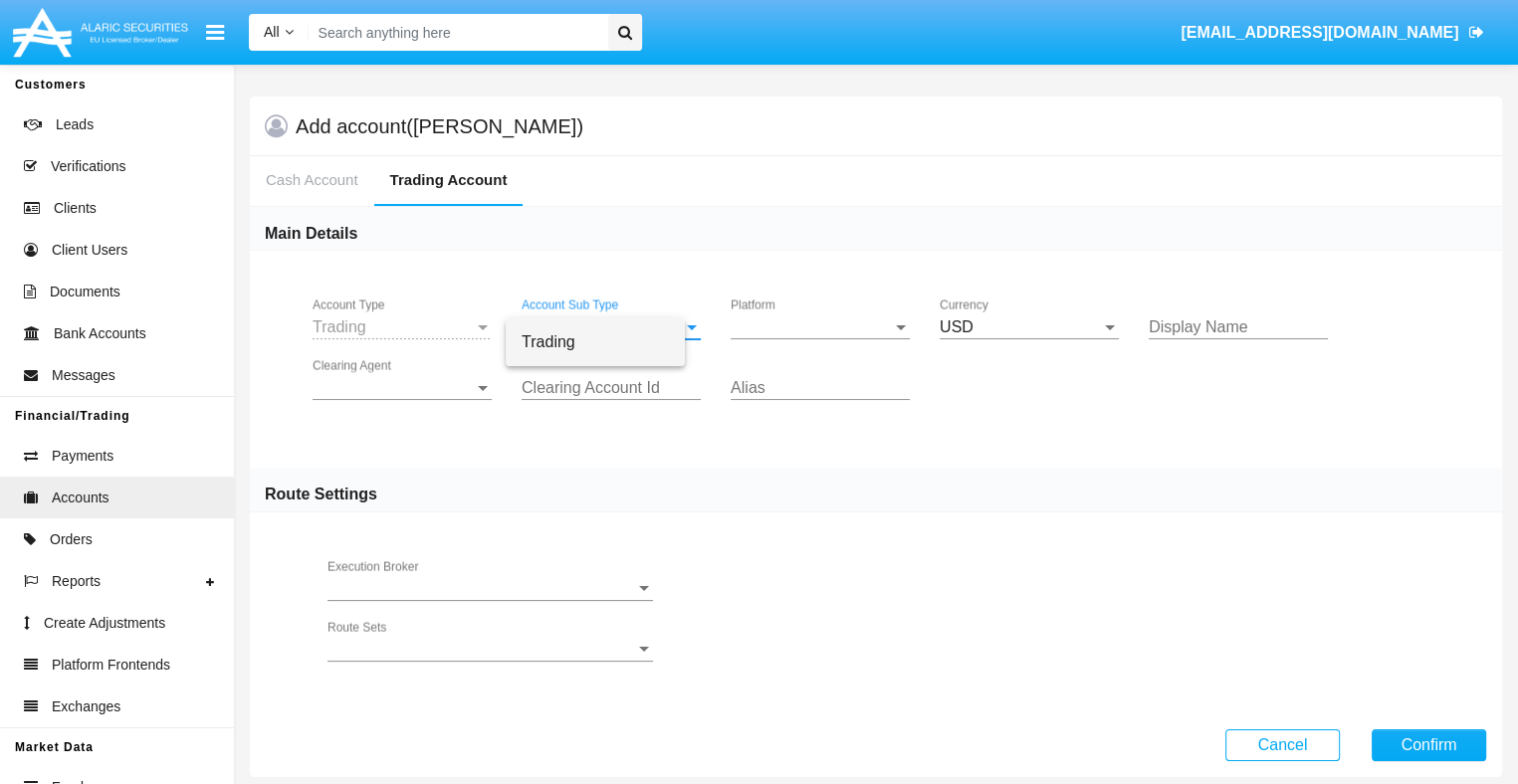 click on "Trading" at bounding box center (595, 342) 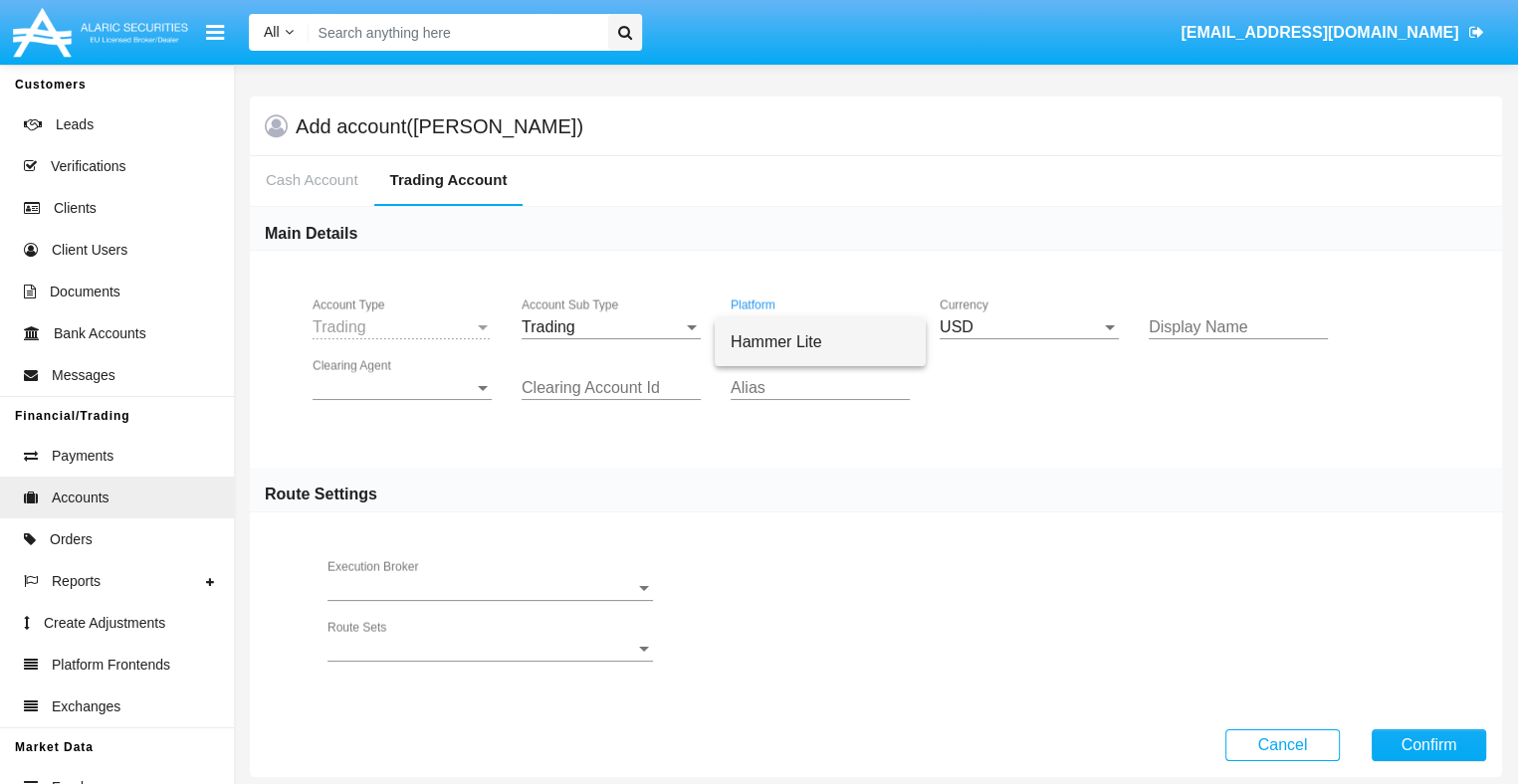 click on "Hammer Lite" at bounding box center (820, 342) 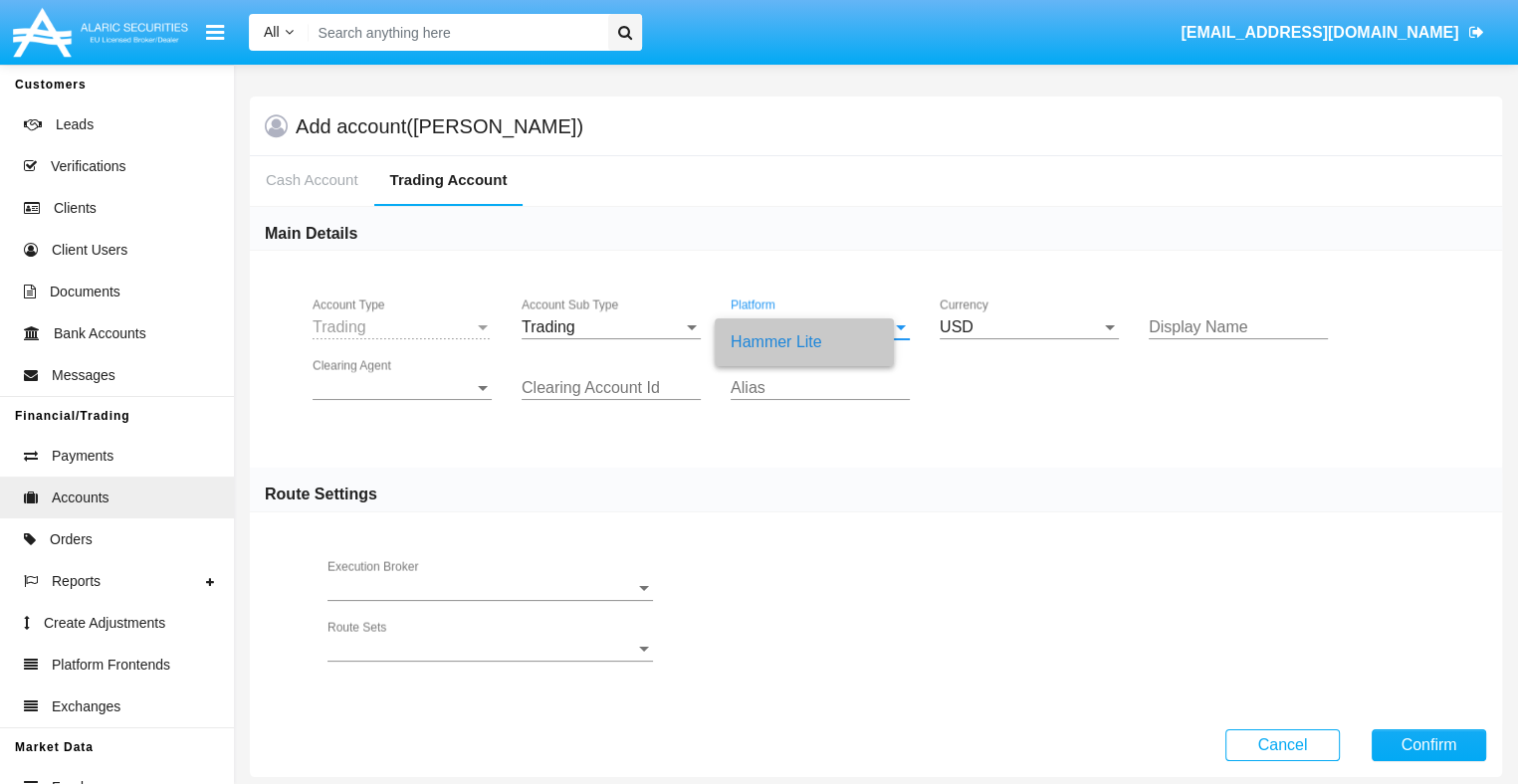 click on "Clearing Agent" at bounding box center (393, 388) 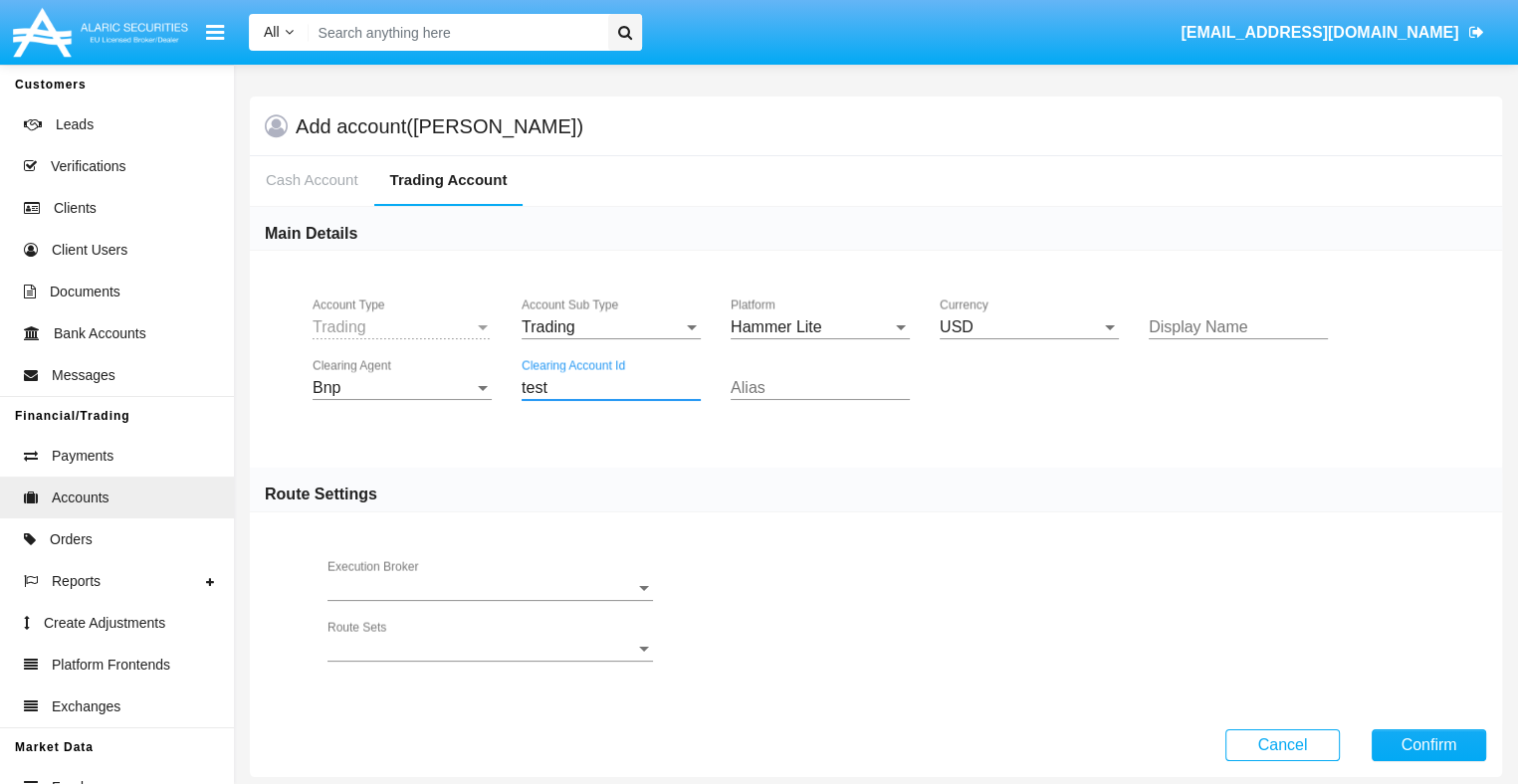 type on "test" 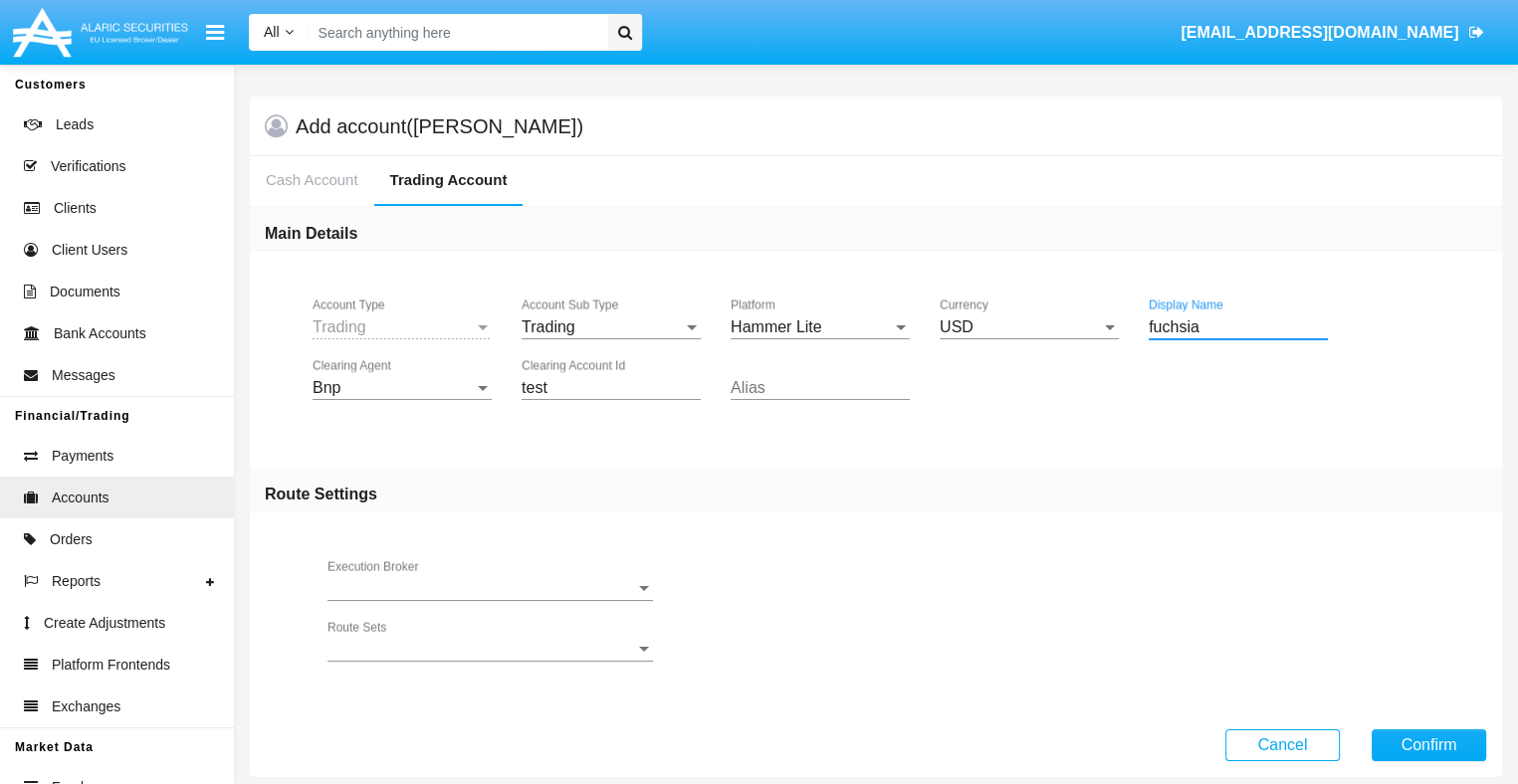 type on "fuchsia" 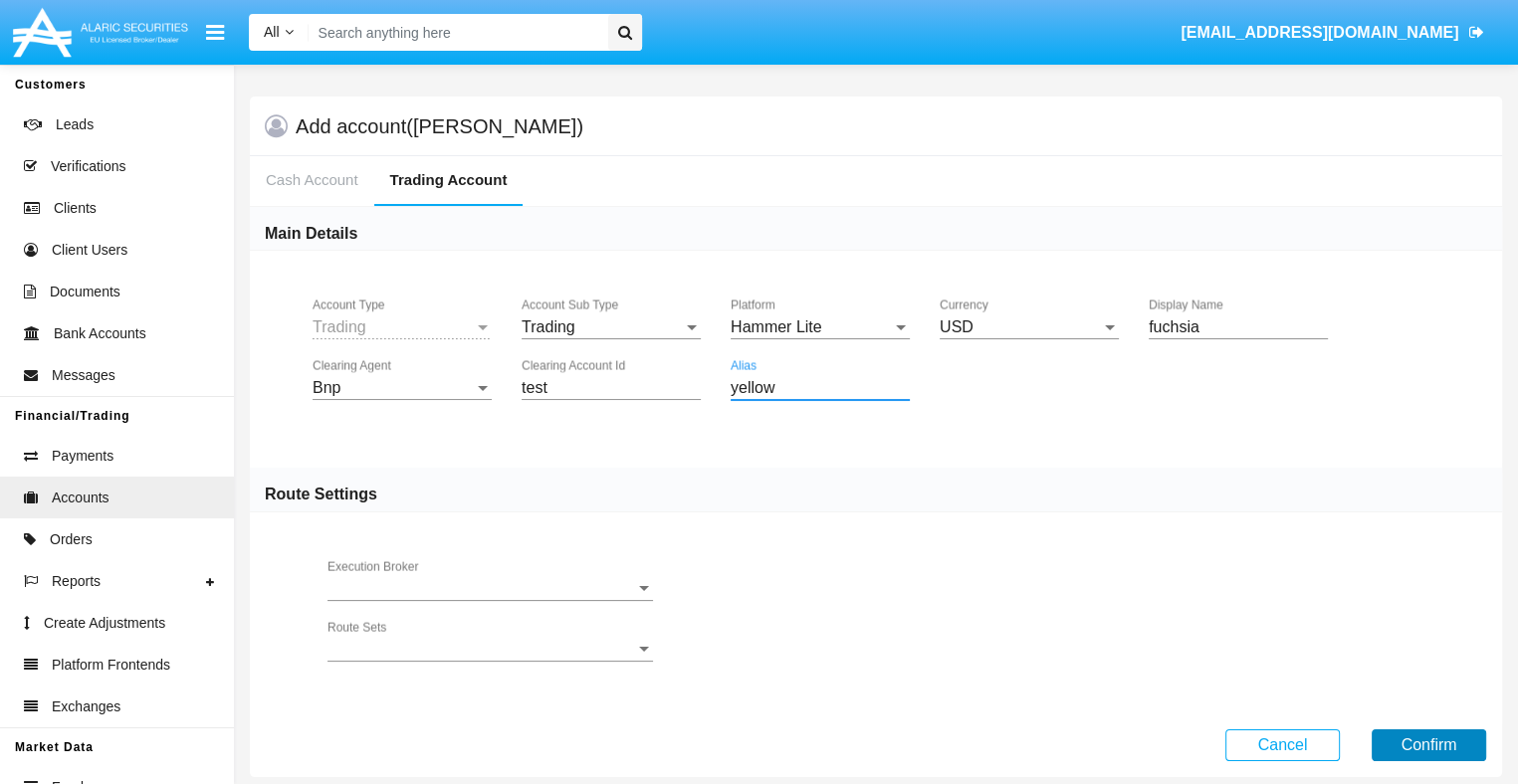 type on "yellow" 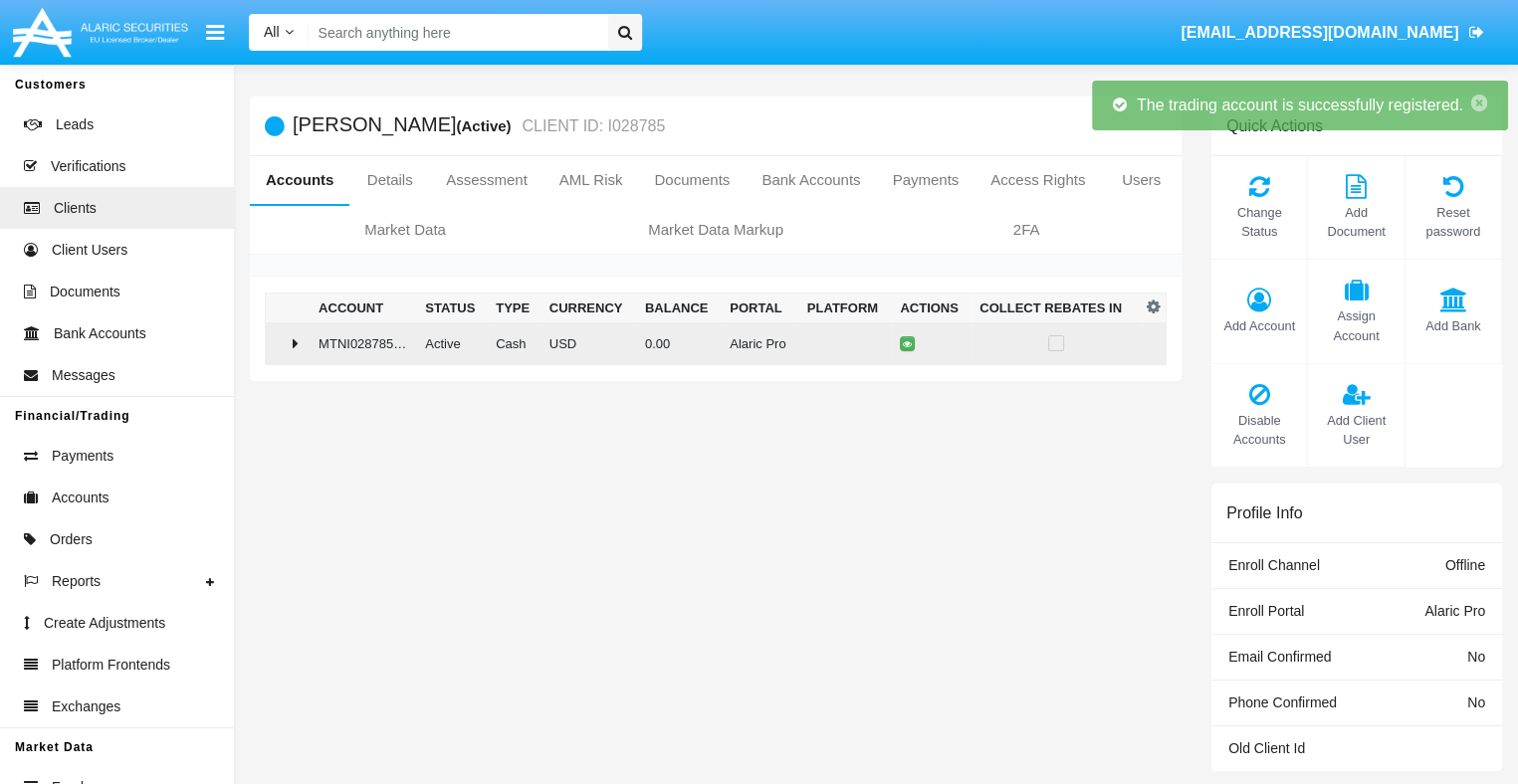 click on "0.00" 